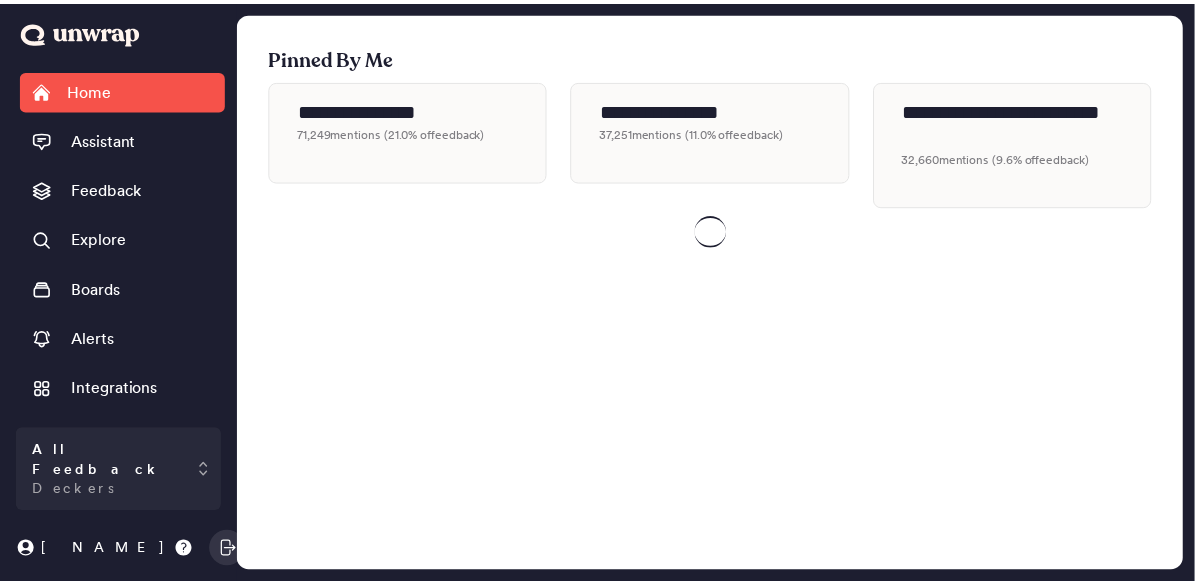 scroll, scrollTop: 0, scrollLeft: 0, axis: both 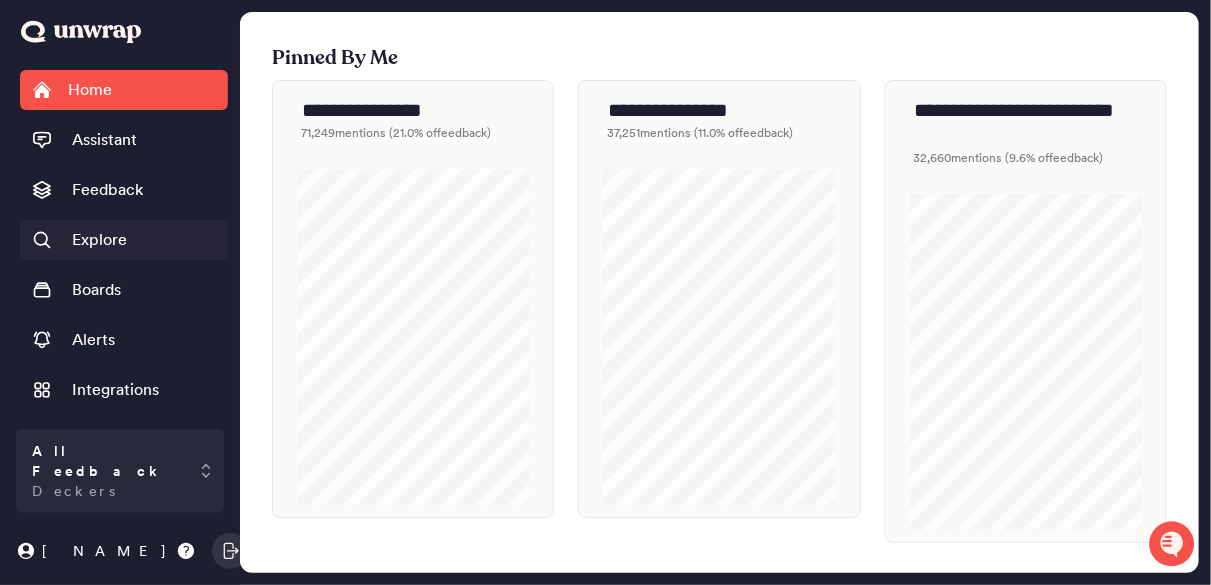 click on "Explore" at bounding box center [99, 240] 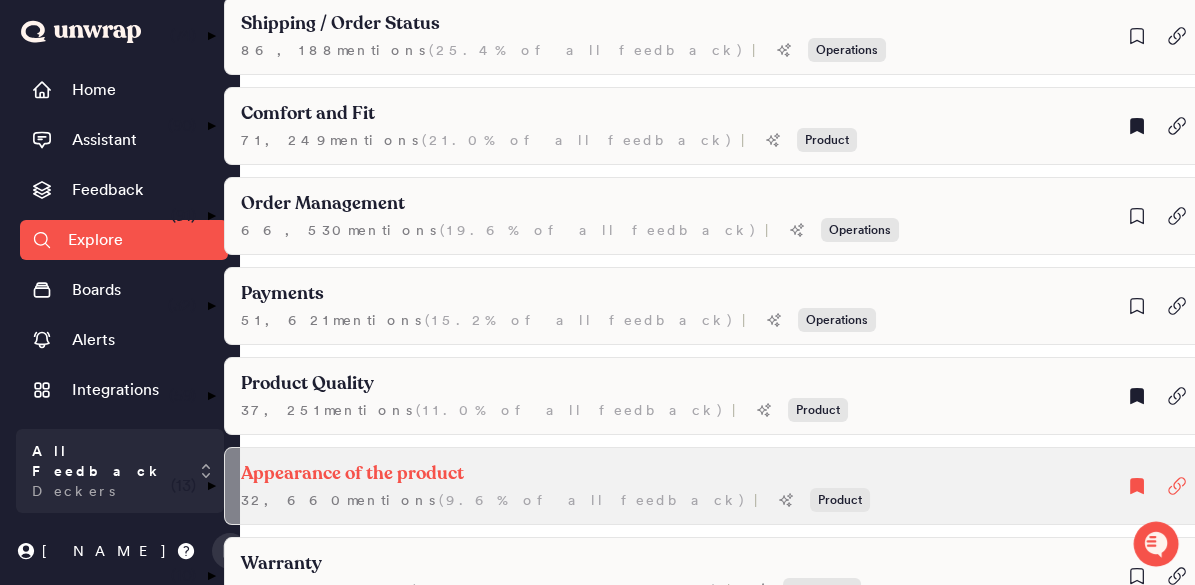 scroll, scrollTop: 444, scrollLeft: 0, axis: vertical 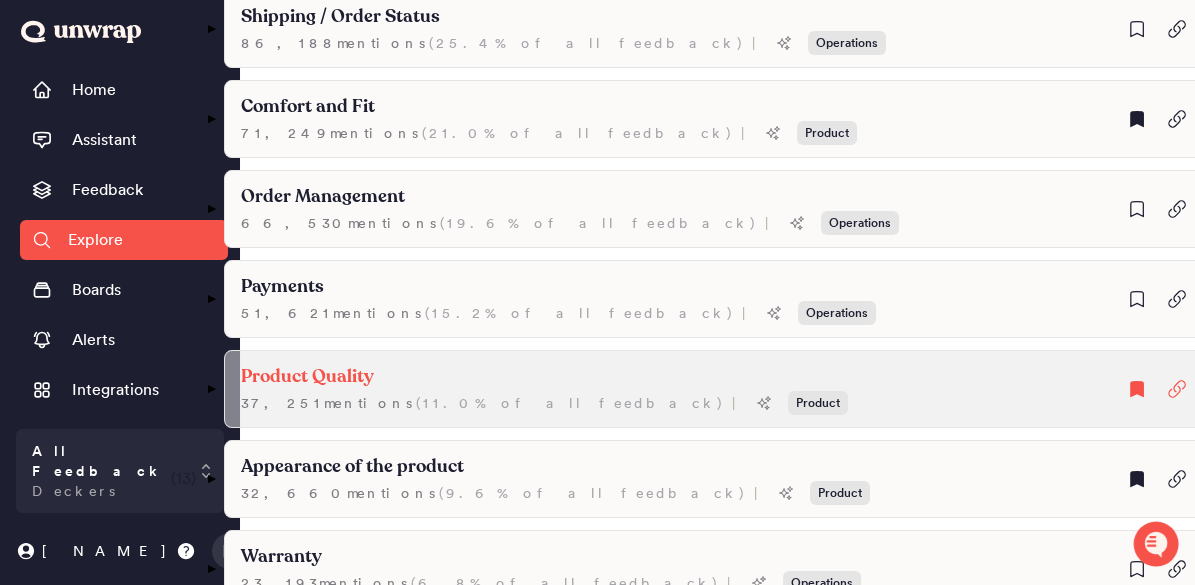 click on "Product Quality" at bounding box center (339, -73) 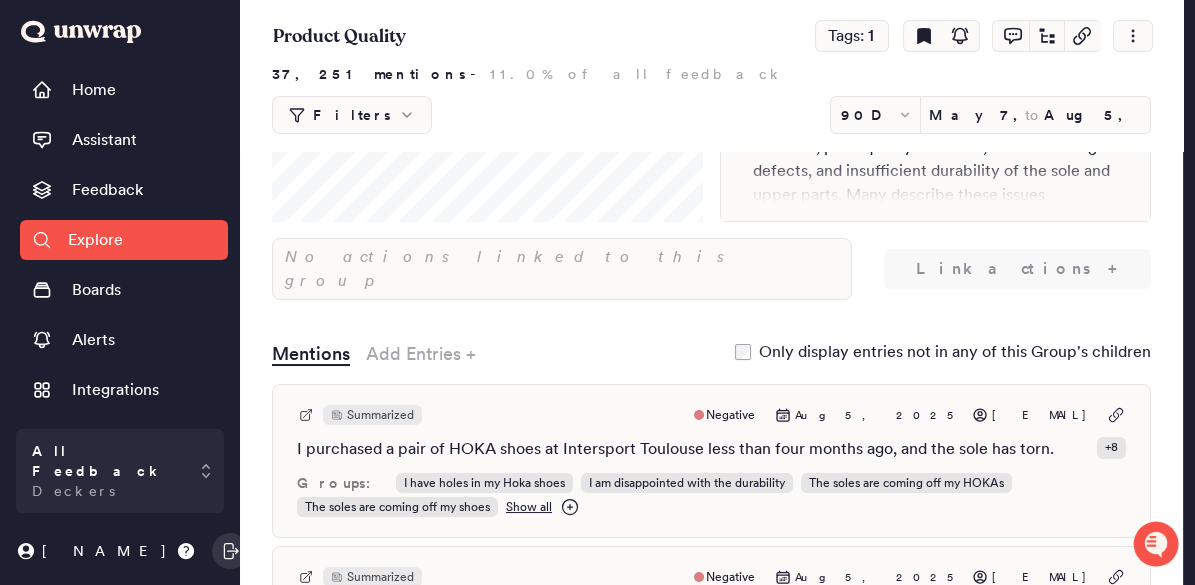 scroll, scrollTop: 0, scrollLeft: 0, axis: both 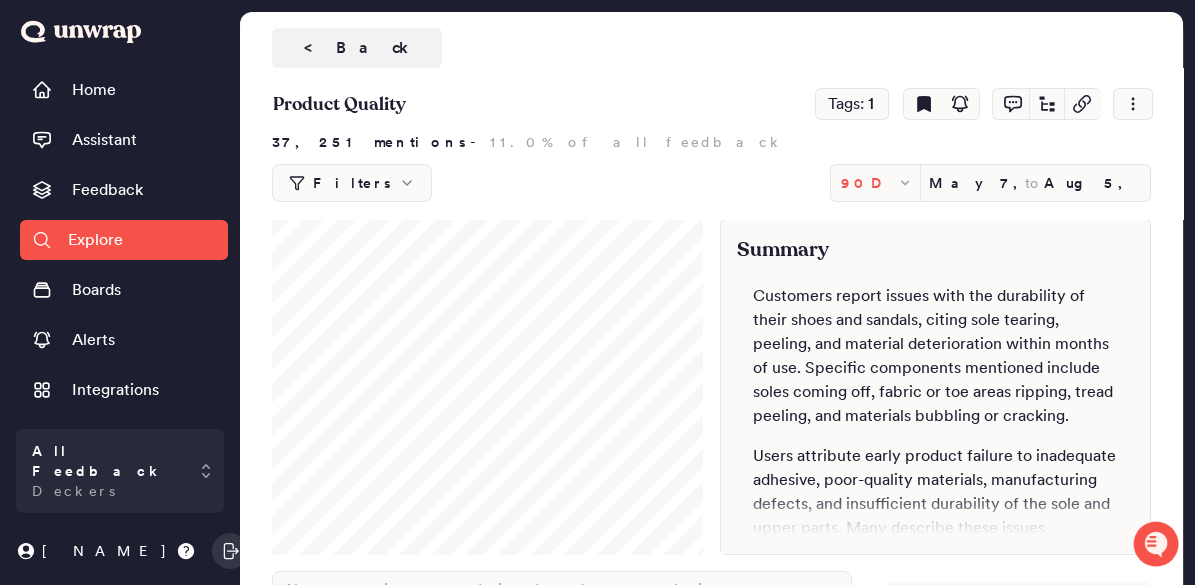 click 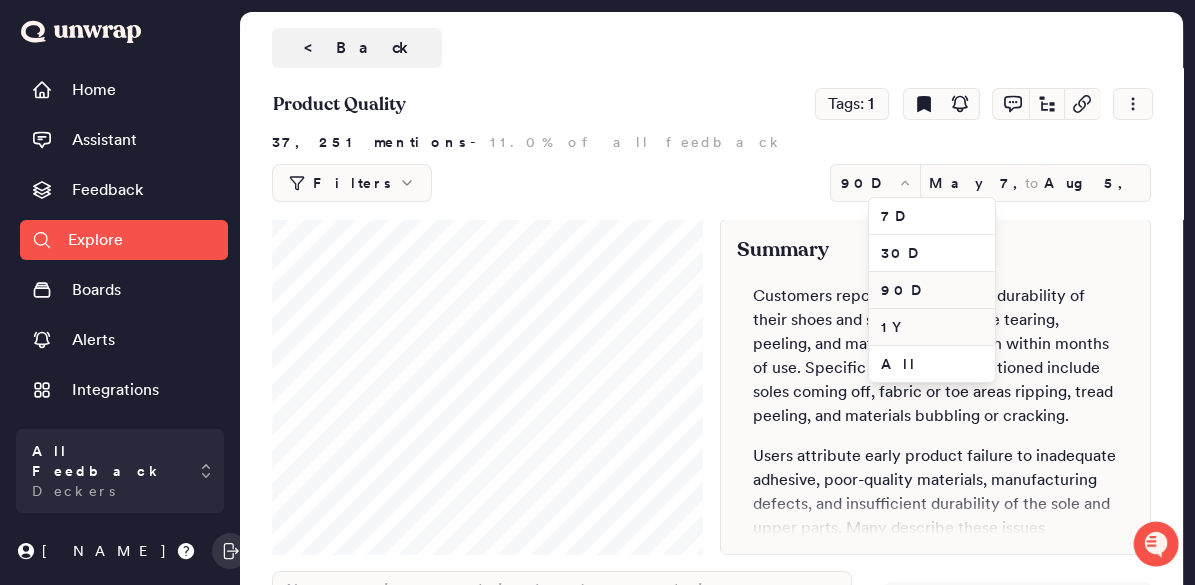click on "1Y" at bounding box center [932, 327] 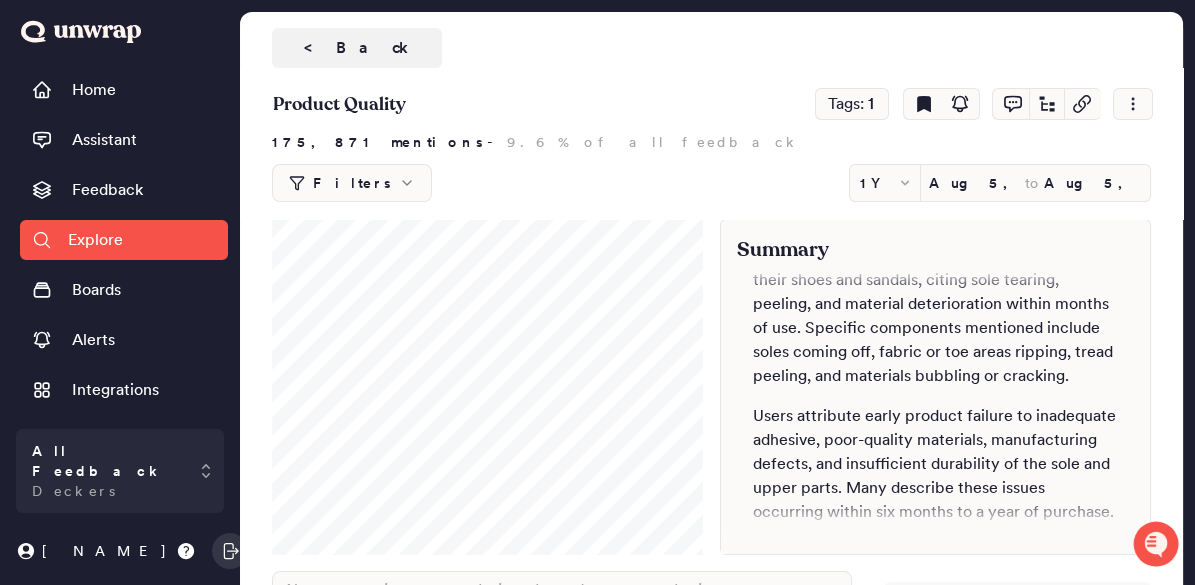 scroll, scrollTop: 0, scrollLeft: 0, axis: both 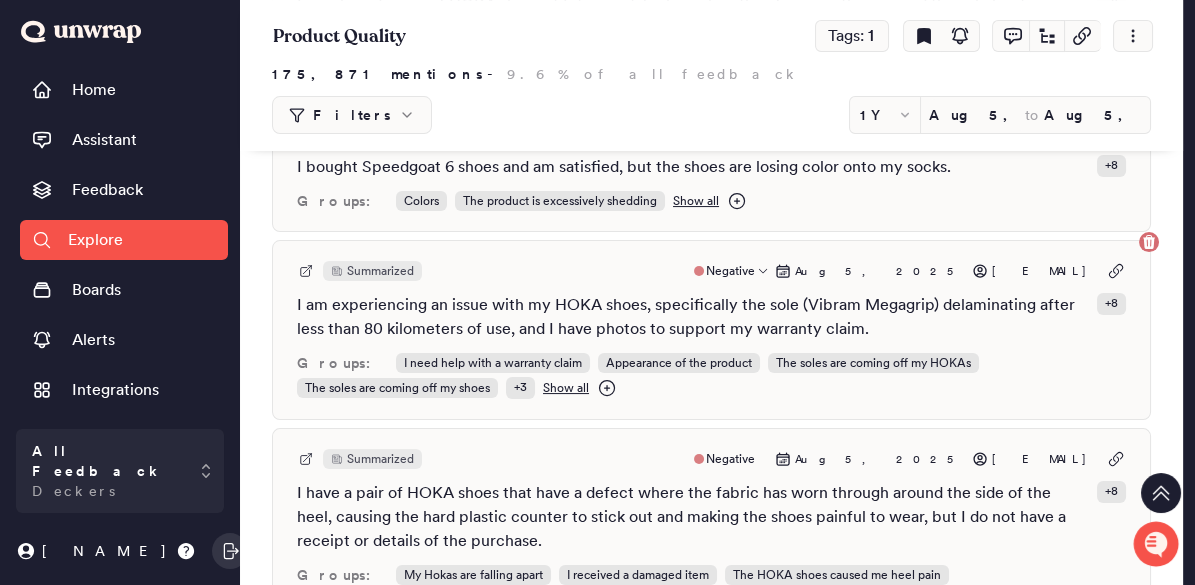 click on "I am experiencing an issue with my HOKA shoes, specifically the sole (Vibram Megagrip) delaminating after less than 80 kilometers of use, and I have photos to support my warranty claim." at bounding box center [693, 317] 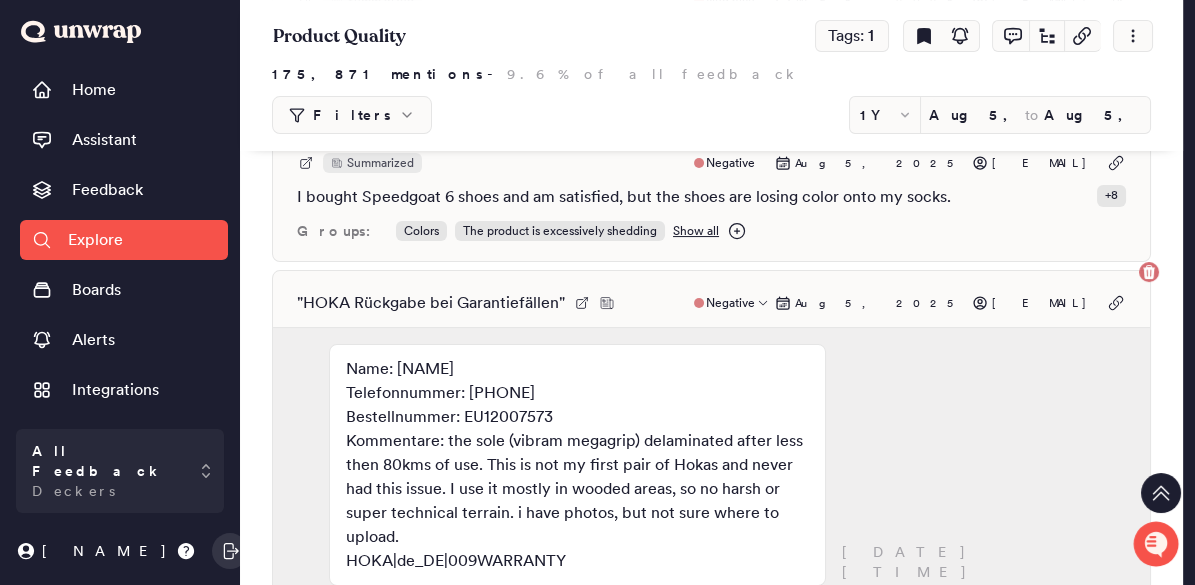 scroll, scrollTop: 777, scrollLeft: 0, axis: vertical 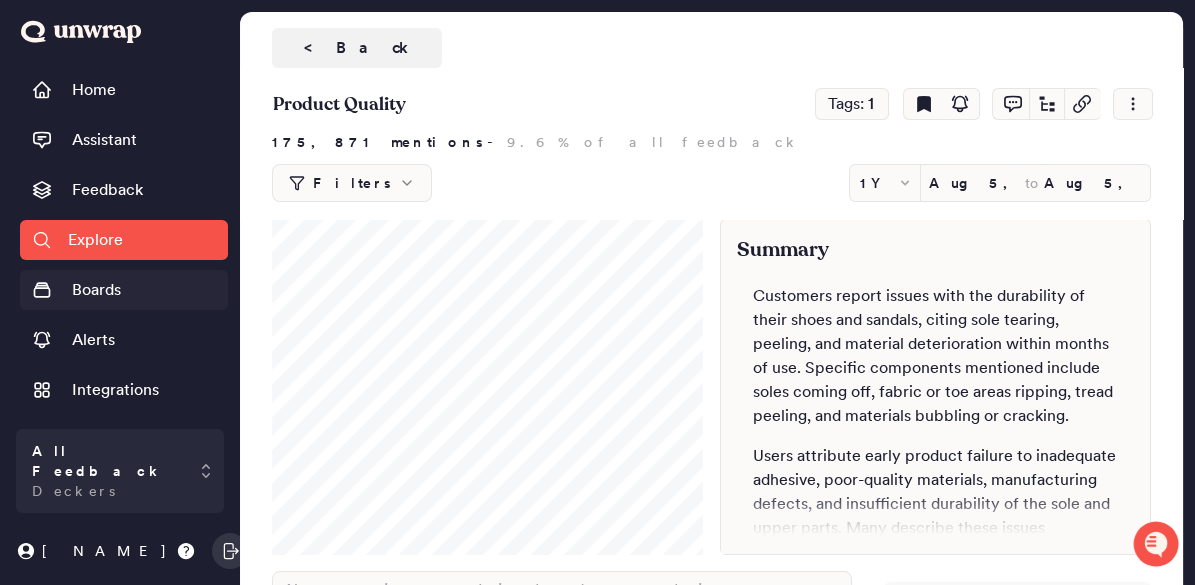 click on "Boards" at bounding box center (96, 290) 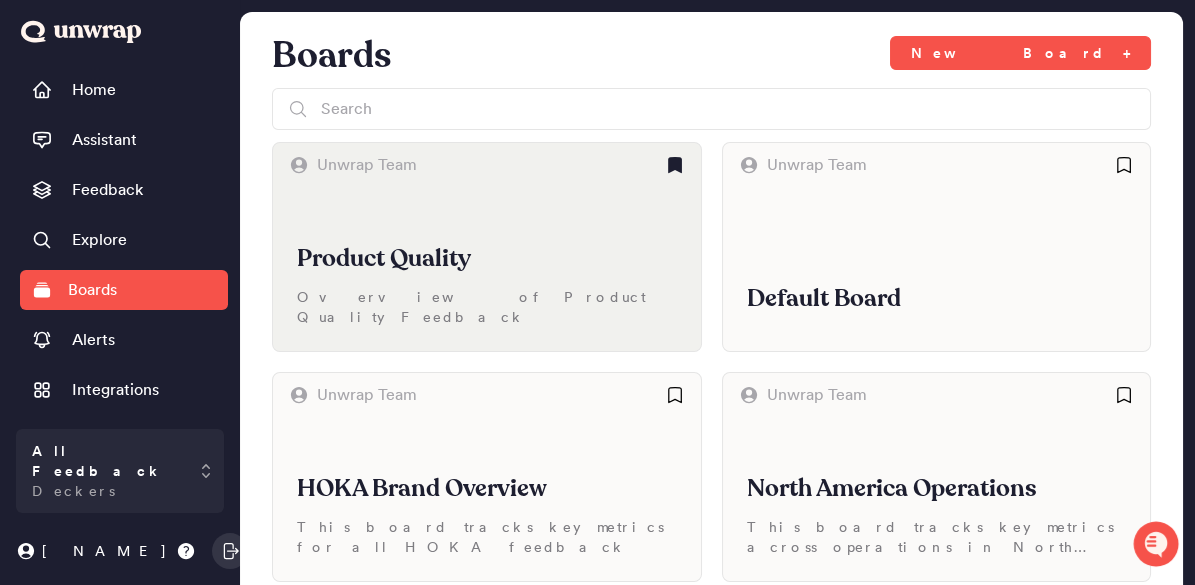 click on "Product Quality Overview of Product Quality Feedback" at bounding box center [487, 269] 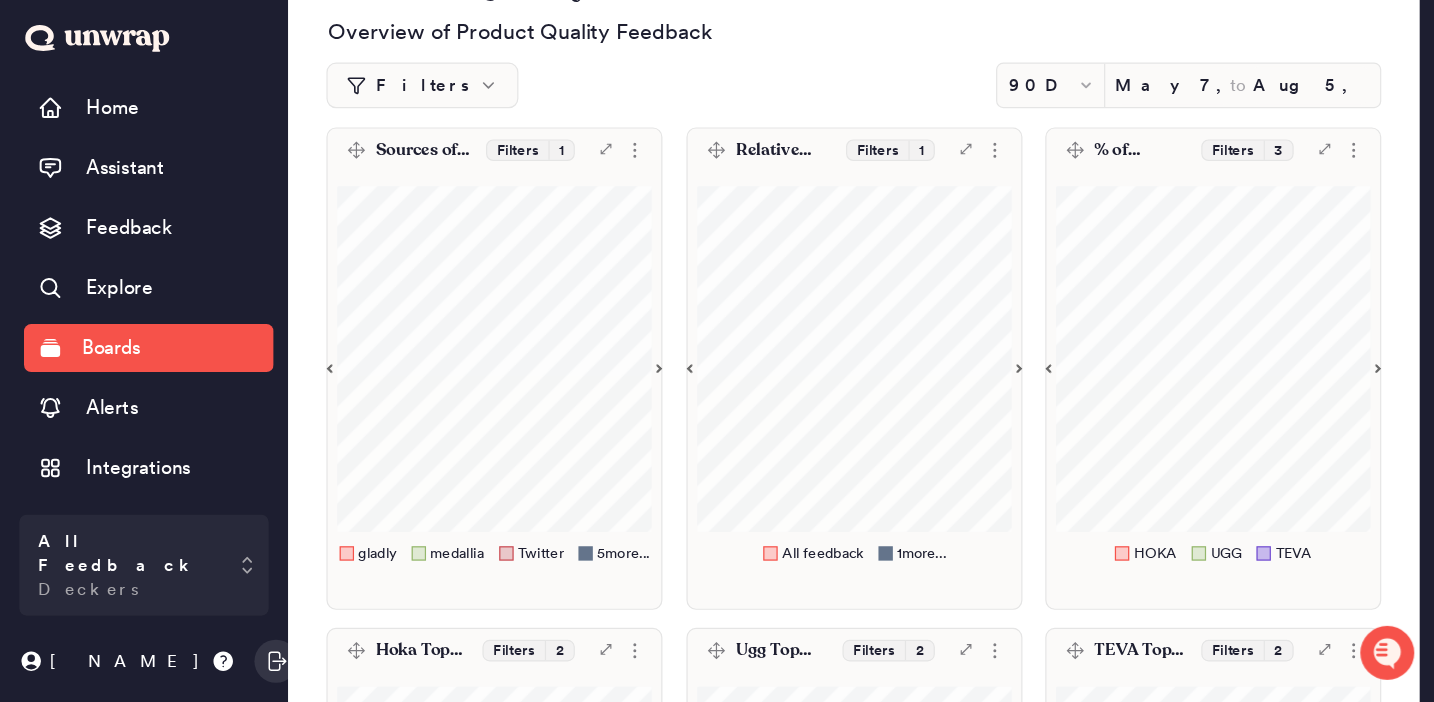 scroll, scrollTop: 0, scrollLeft: 0, axis: both 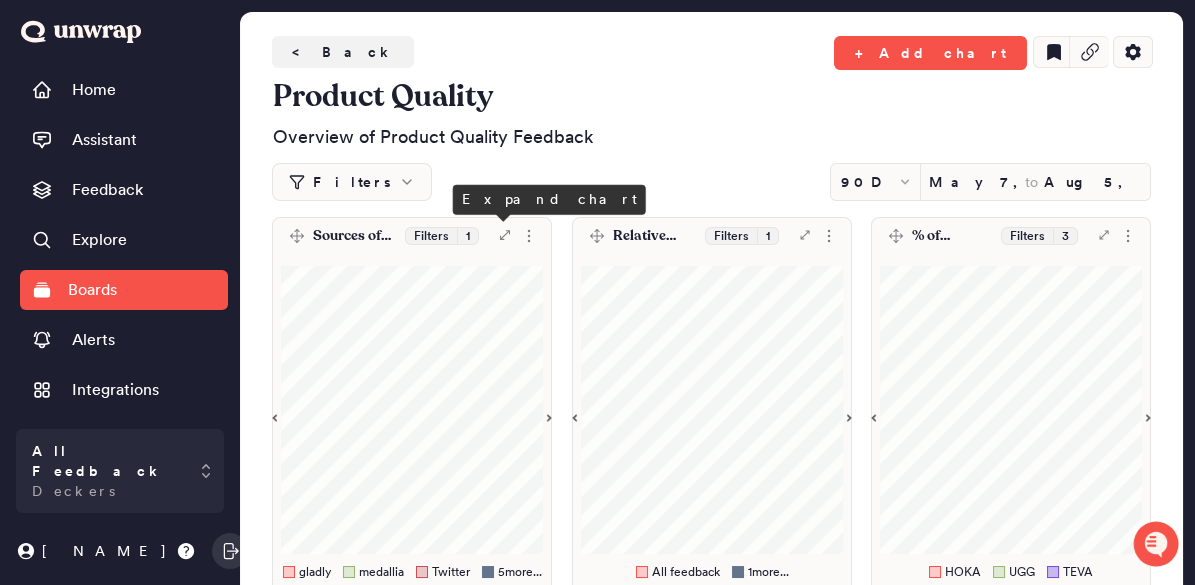 click on ".st0 {
fill: #7e7d82;
}" 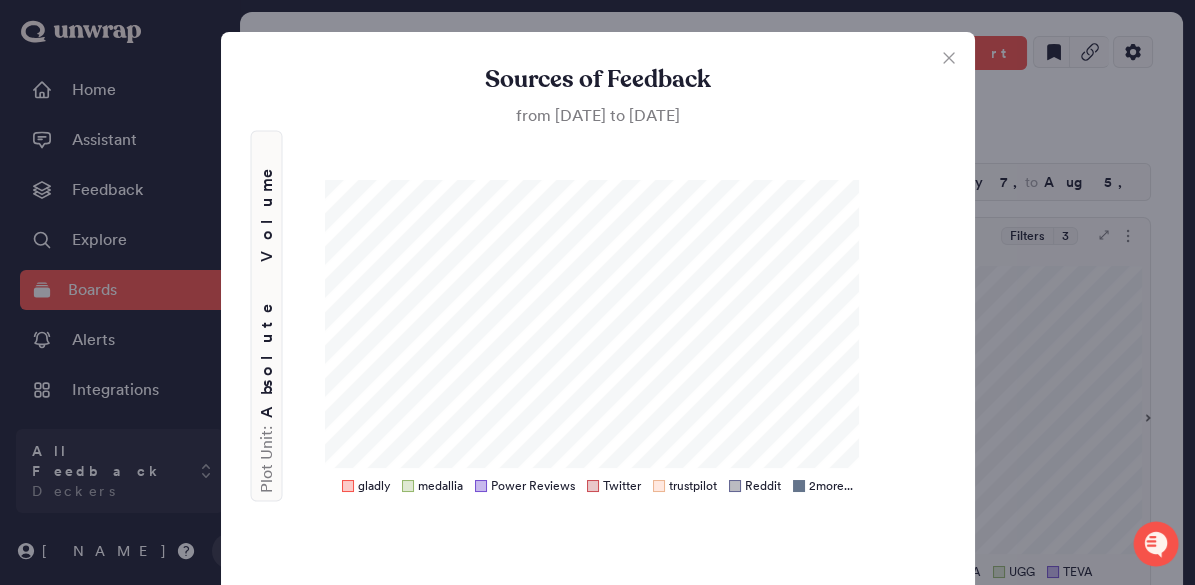 click on "Sources of Feedback from [DATE] to [DATE] Plot Unit: Absolute Volume gladly medallia Power Reviews Twitter trustpilot Reddit 2 more..." at bounding box center [597, 292] 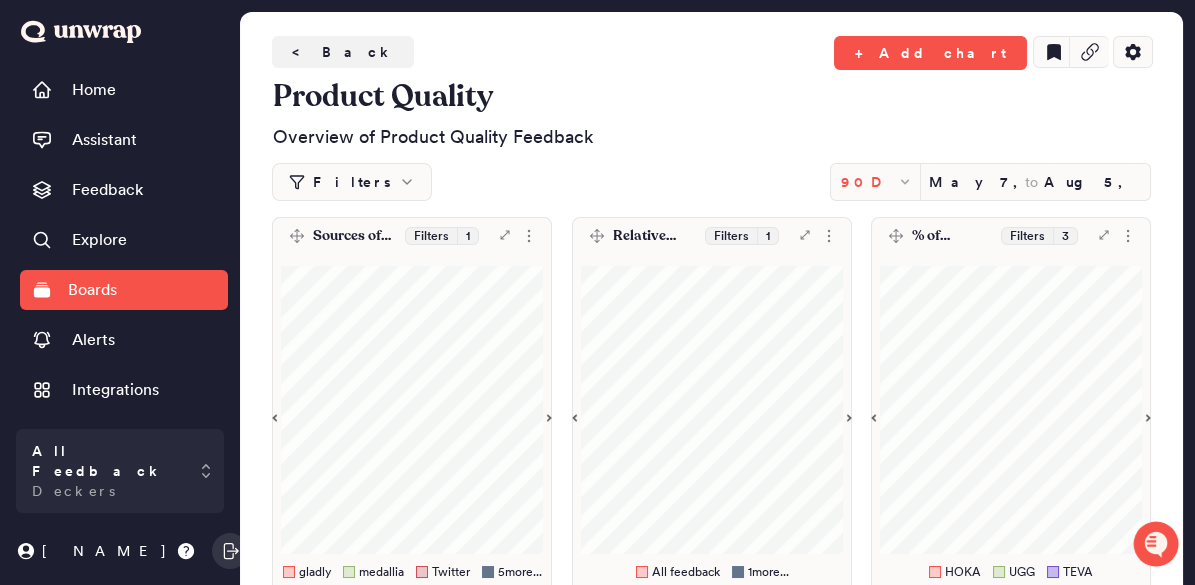 click 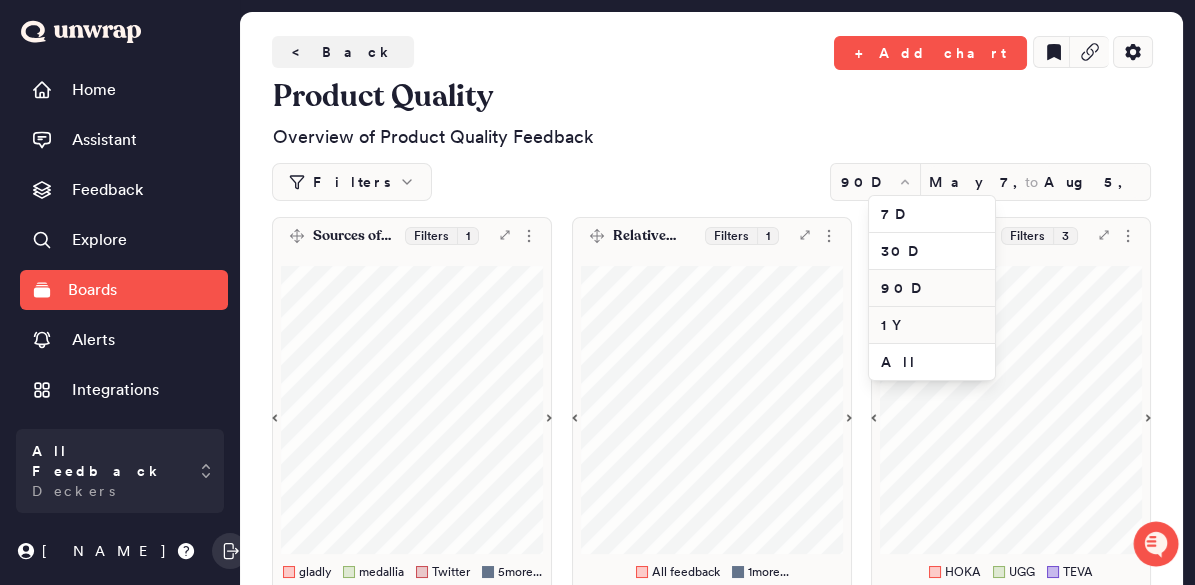 click on "1Y" at bounding box center [932, 325] 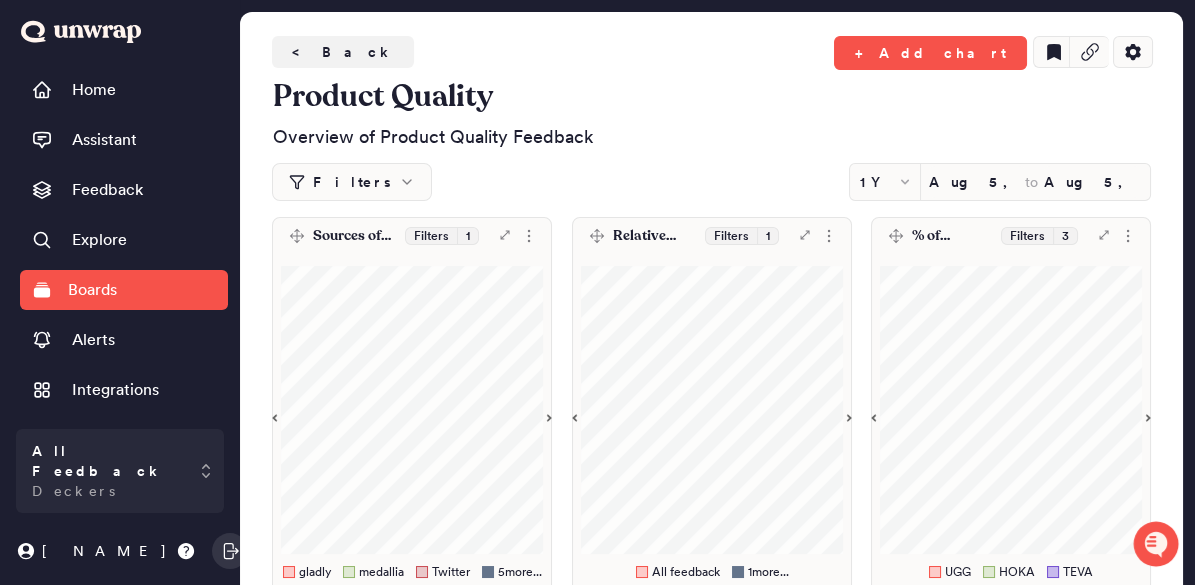 type 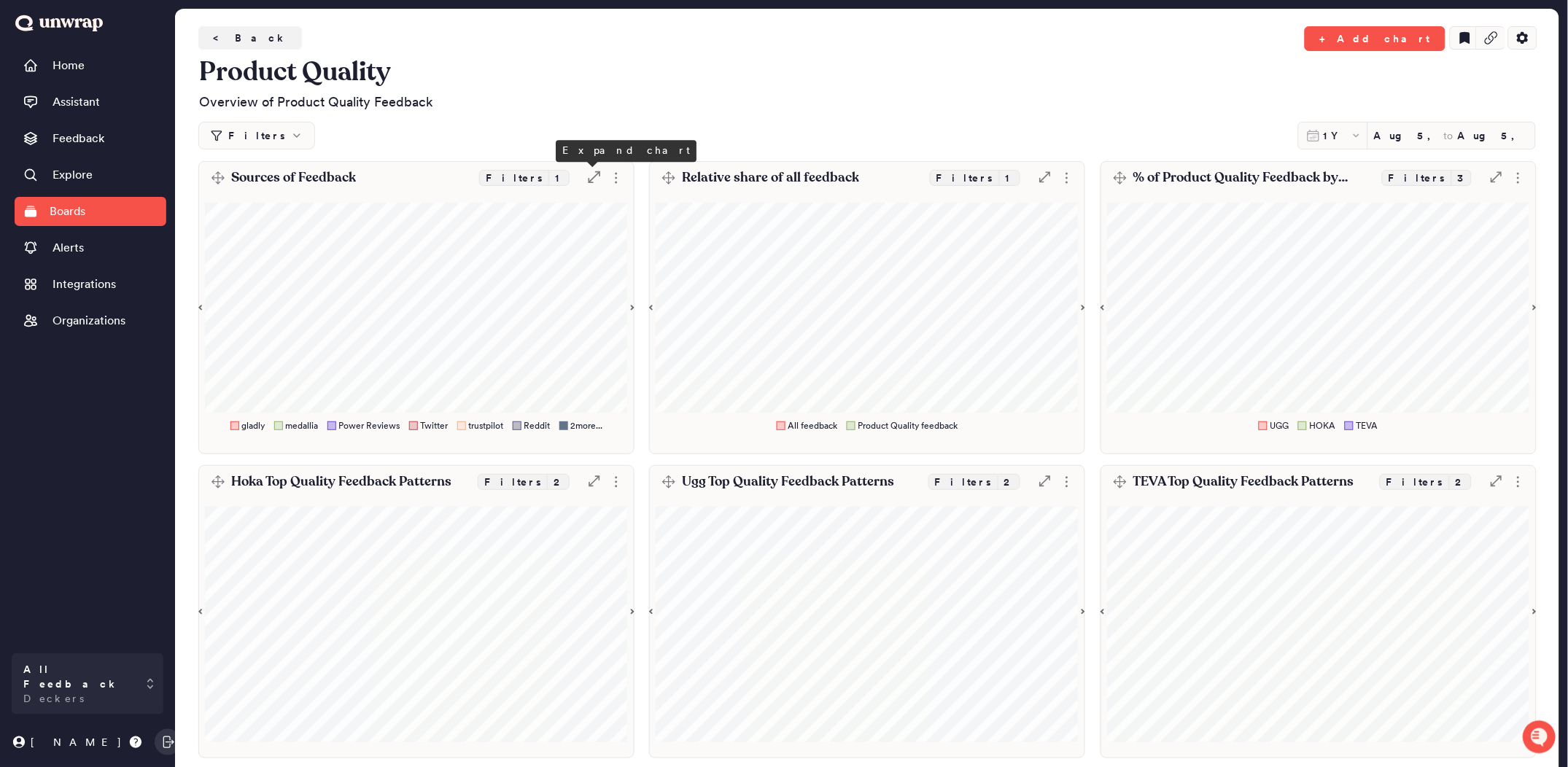 click 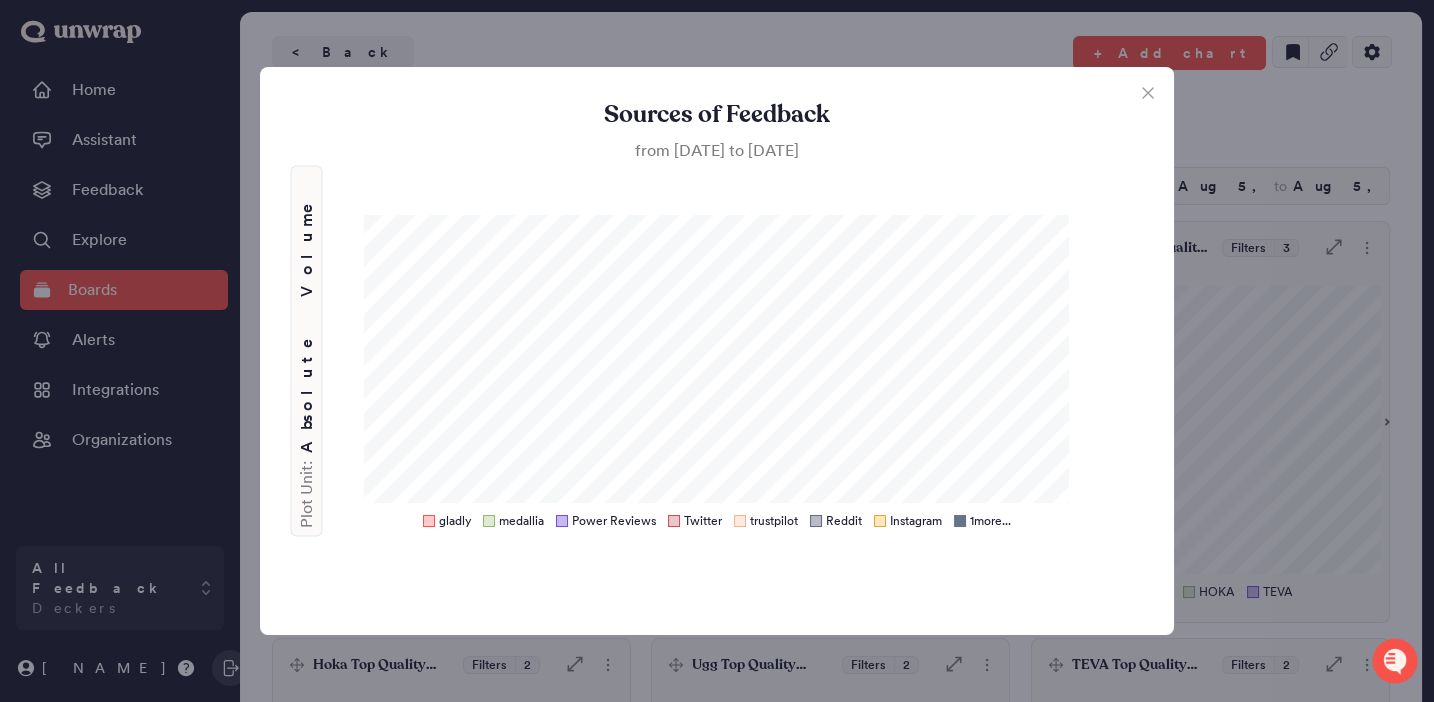 click on "Sources of Feedback from [DATE] to [DATE] Plot Unit: Absolute Volume gladly medallia Power Reviews Twitter trustpilot Reddit Instagram 1 more..." at bounding box center (717, 351) 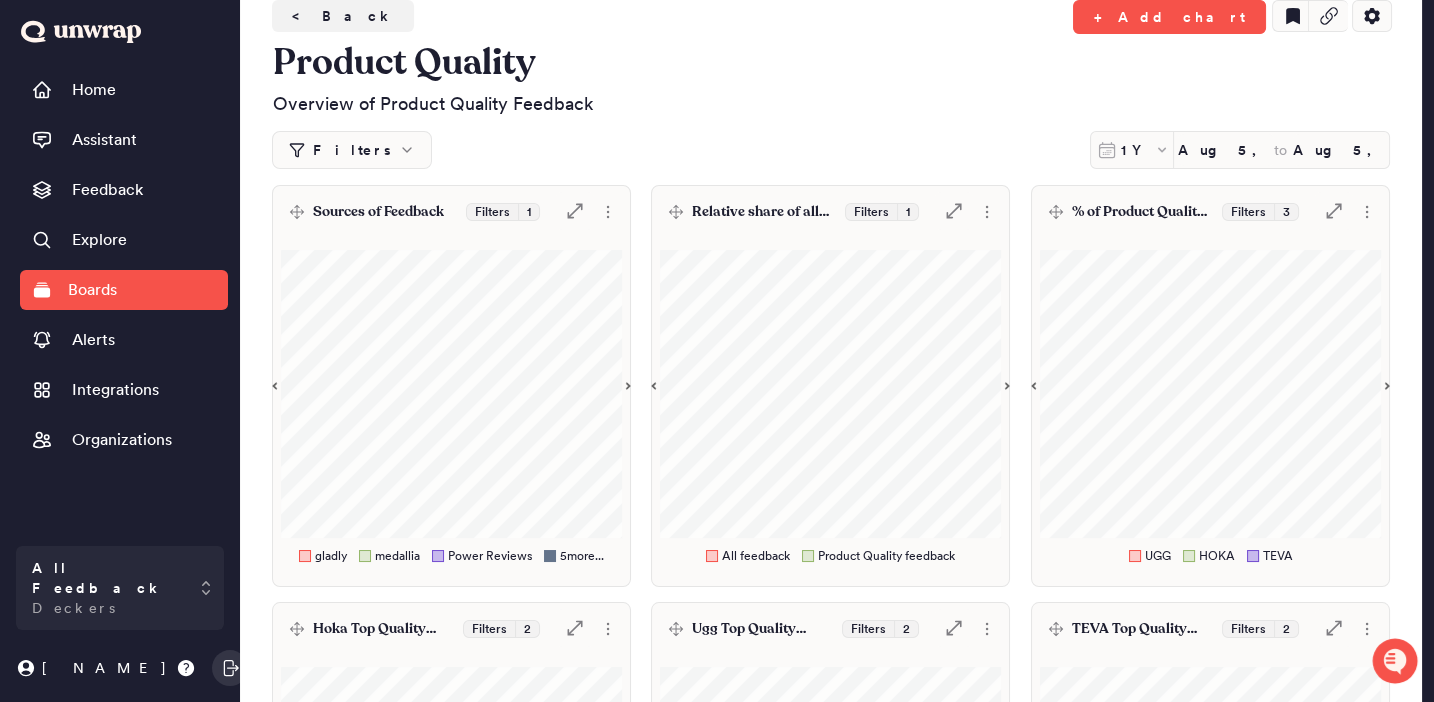scroll, scrollTop: 0, scrollLeft: 0, axis: both 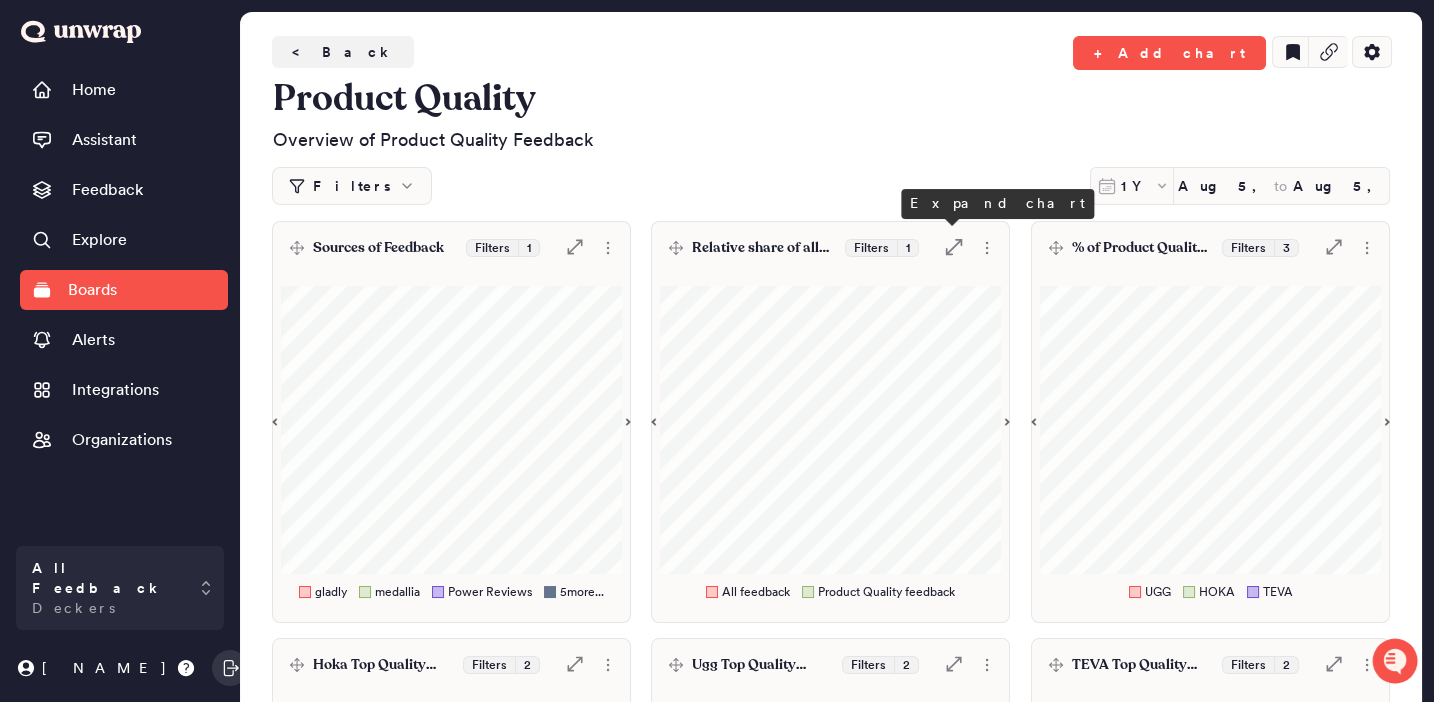 click 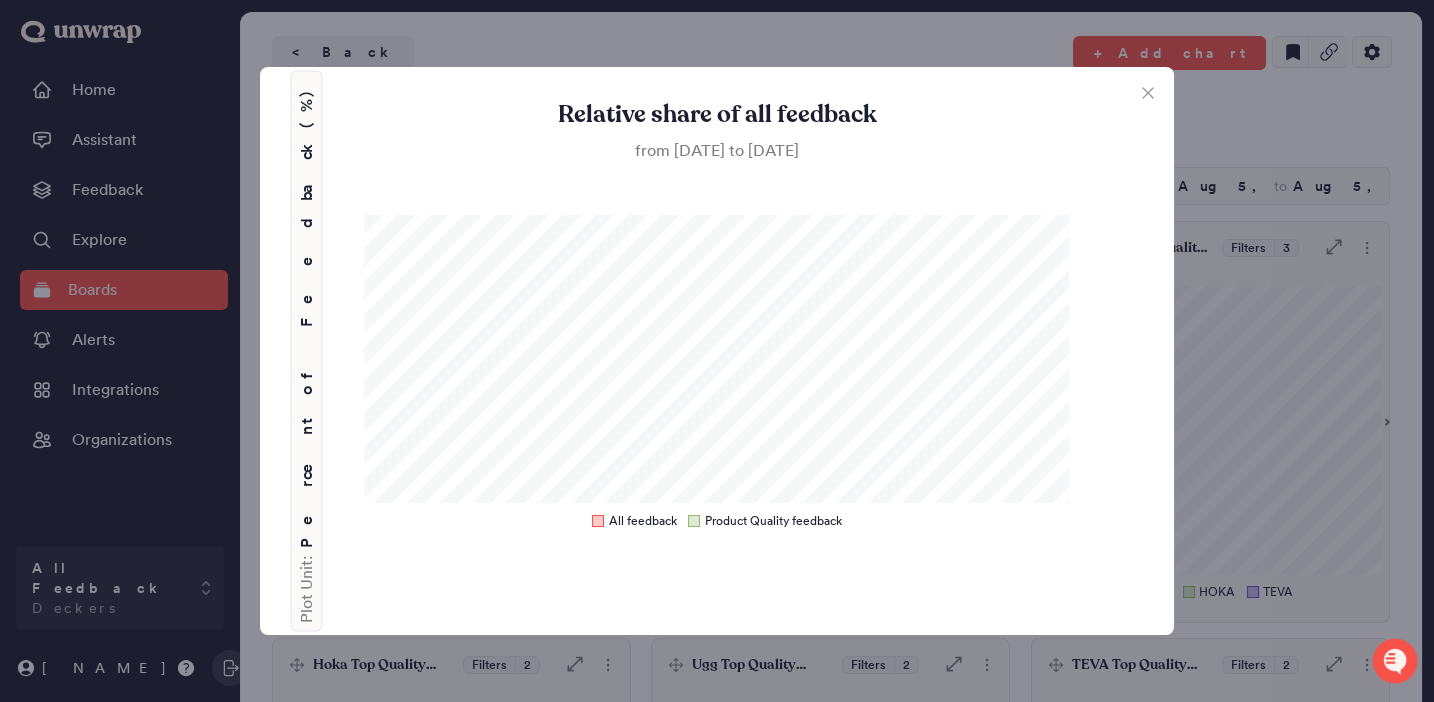 click on "Relative share of all feedback from [DATE] to [DATE] Plot Unit: Percent of Feedback (%) All feedback Product Quality feedback" at bounding box center (717, 351) 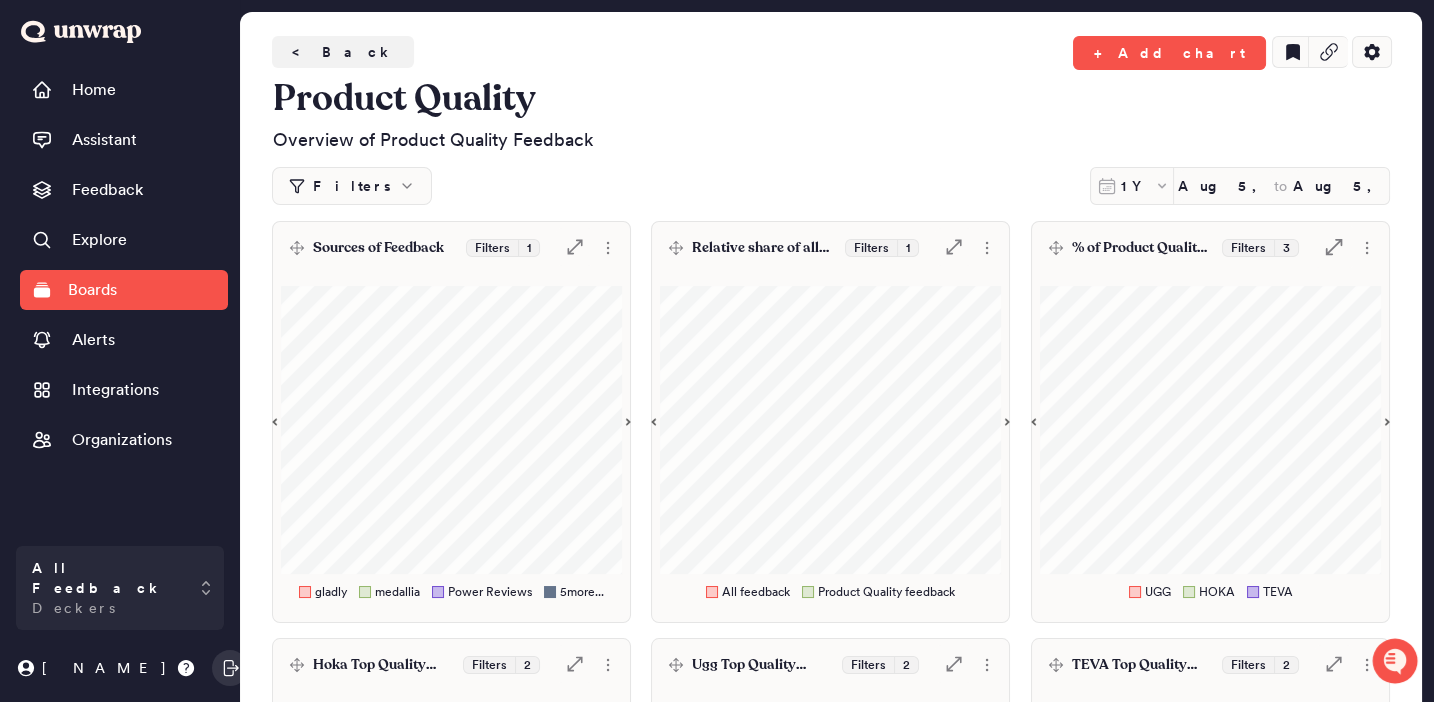 click on ".st0 {
fill: #7e7d82;
}" 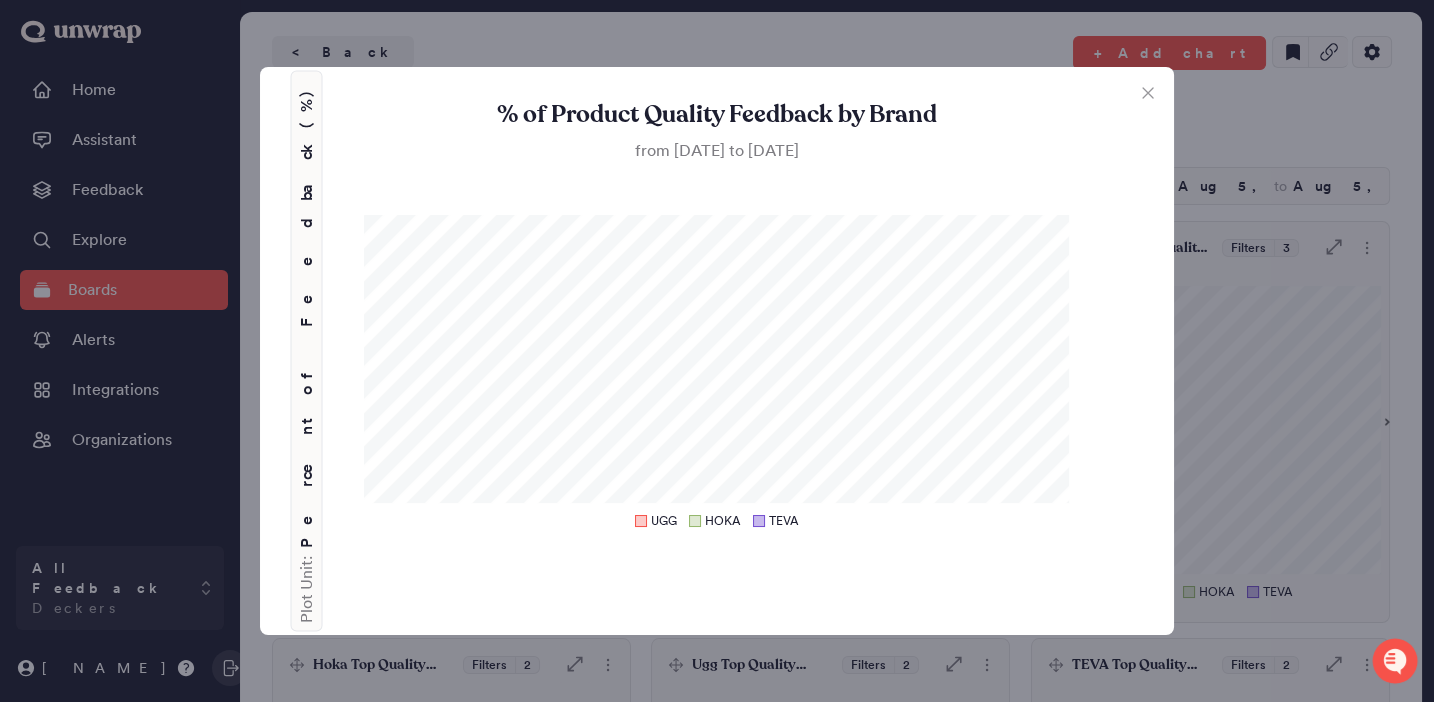 click on "% of Product Quality Feedback by Brand from [DATE] to [DATE] Plot Unit: Percent of Feedback (%) UGG HOKA TEVA" at bounding box center (717, 351) 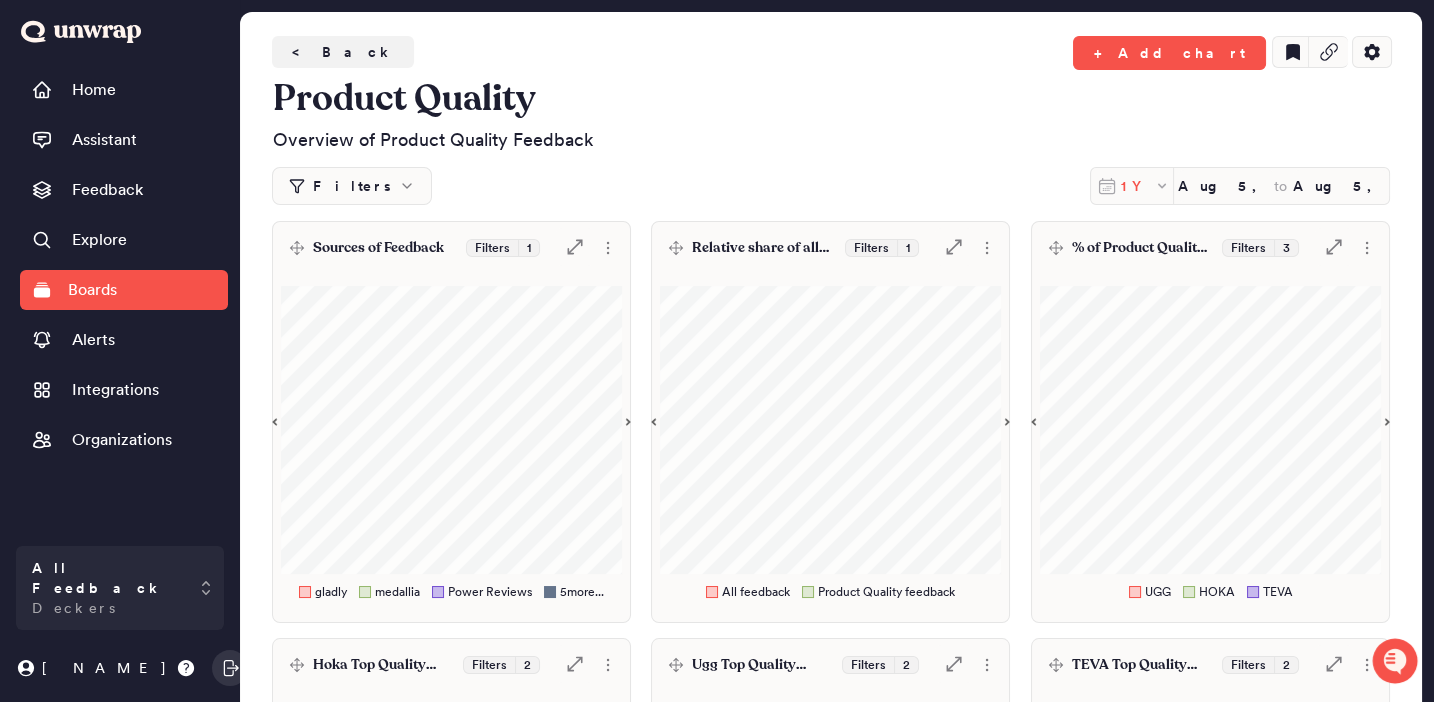 click on "1Y" at bounding box center (1137, 186) 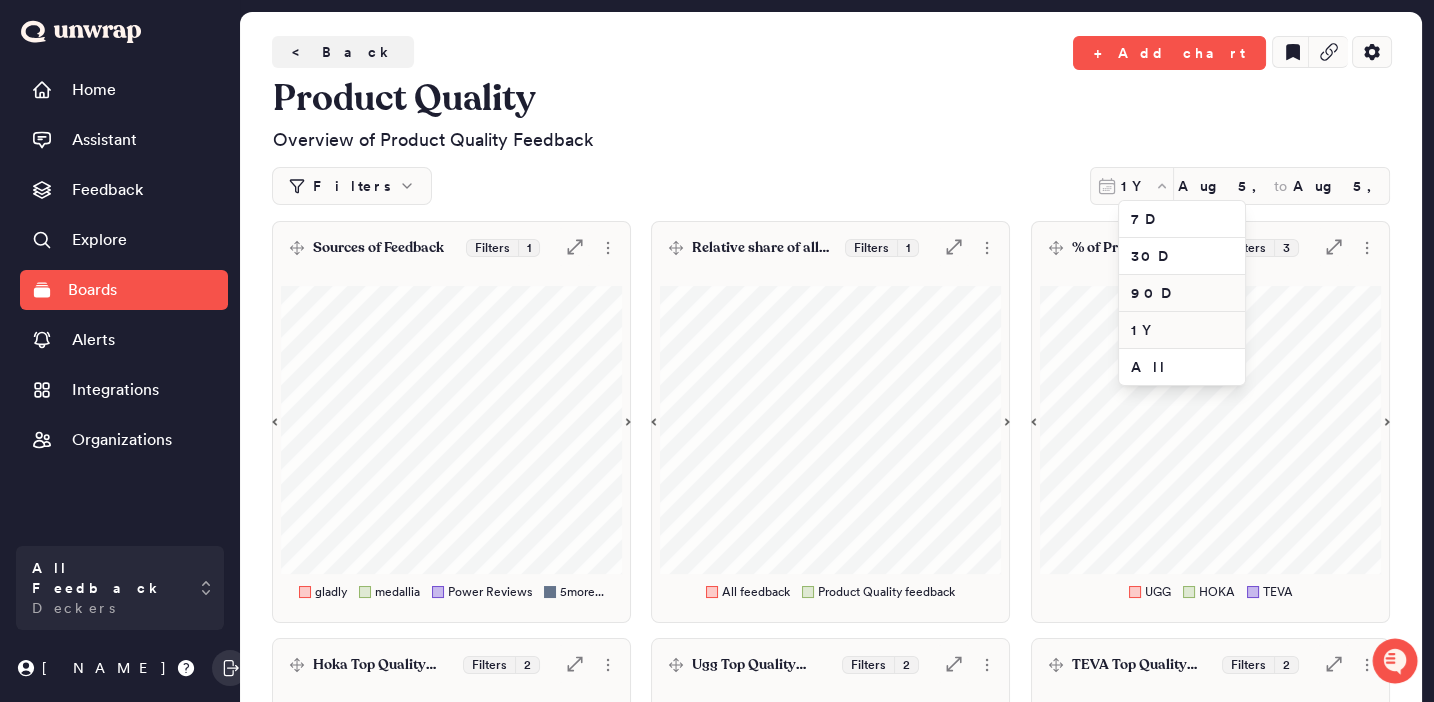 click on "90D" at bounding box center [1182, 293] 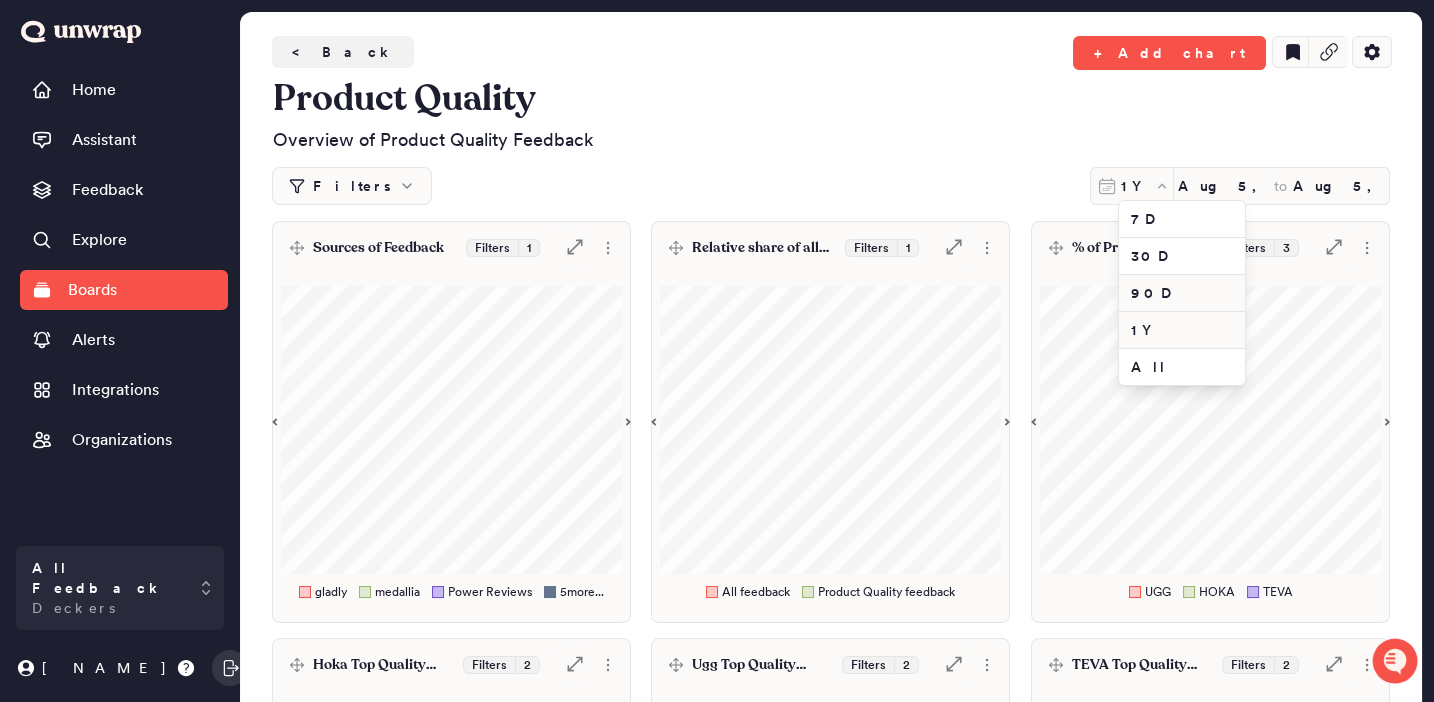 type on "May 7, 2025" 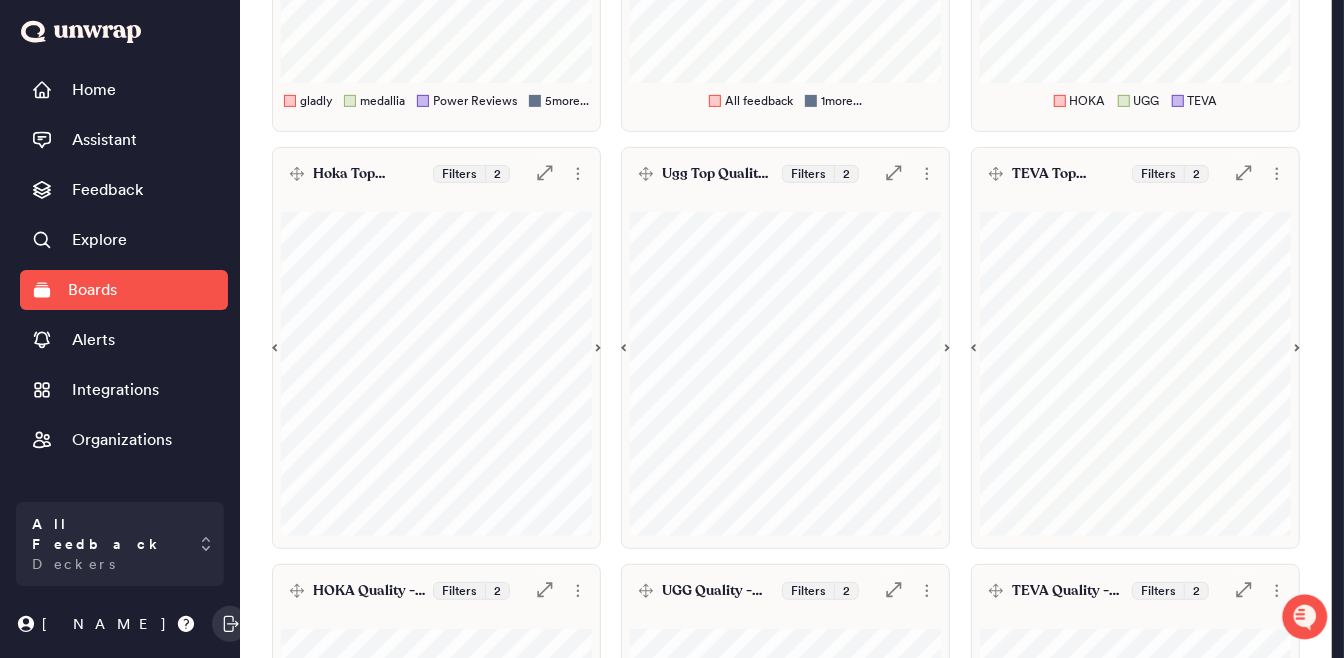 scroll, scrollTop: 524, scrollLeft: 0, axis: vertical 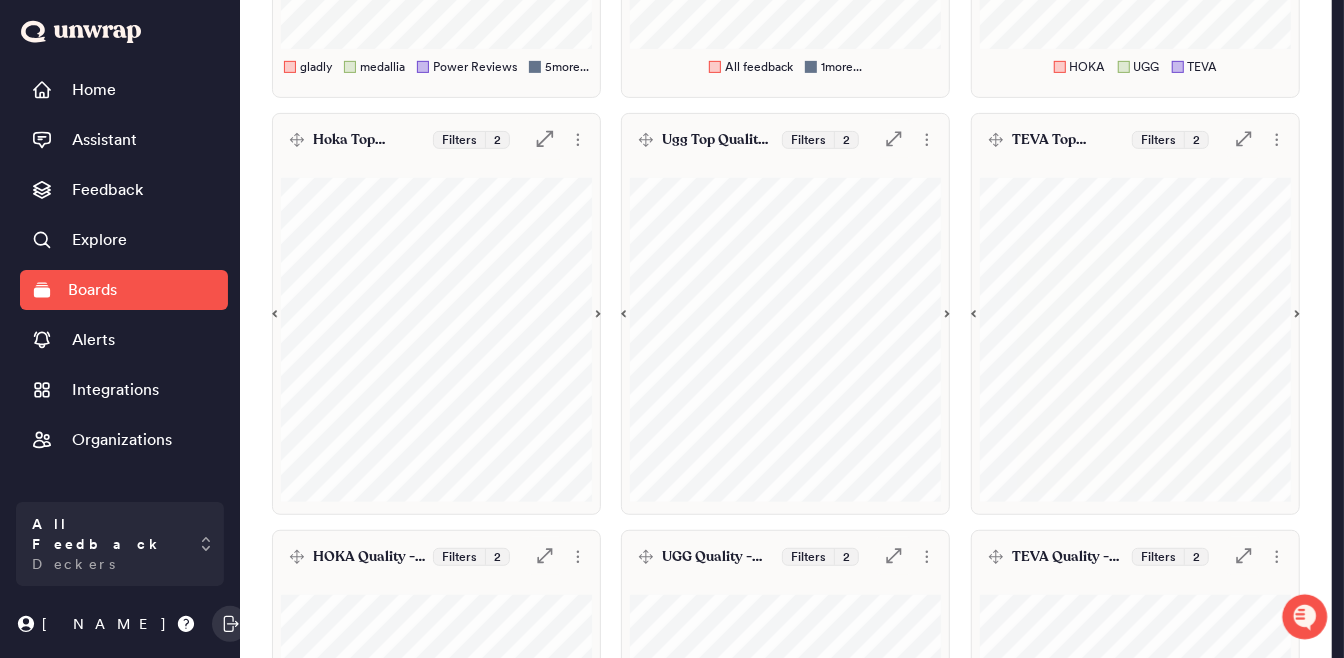 click on ".st0 {
fill: #7e7d82;
}" 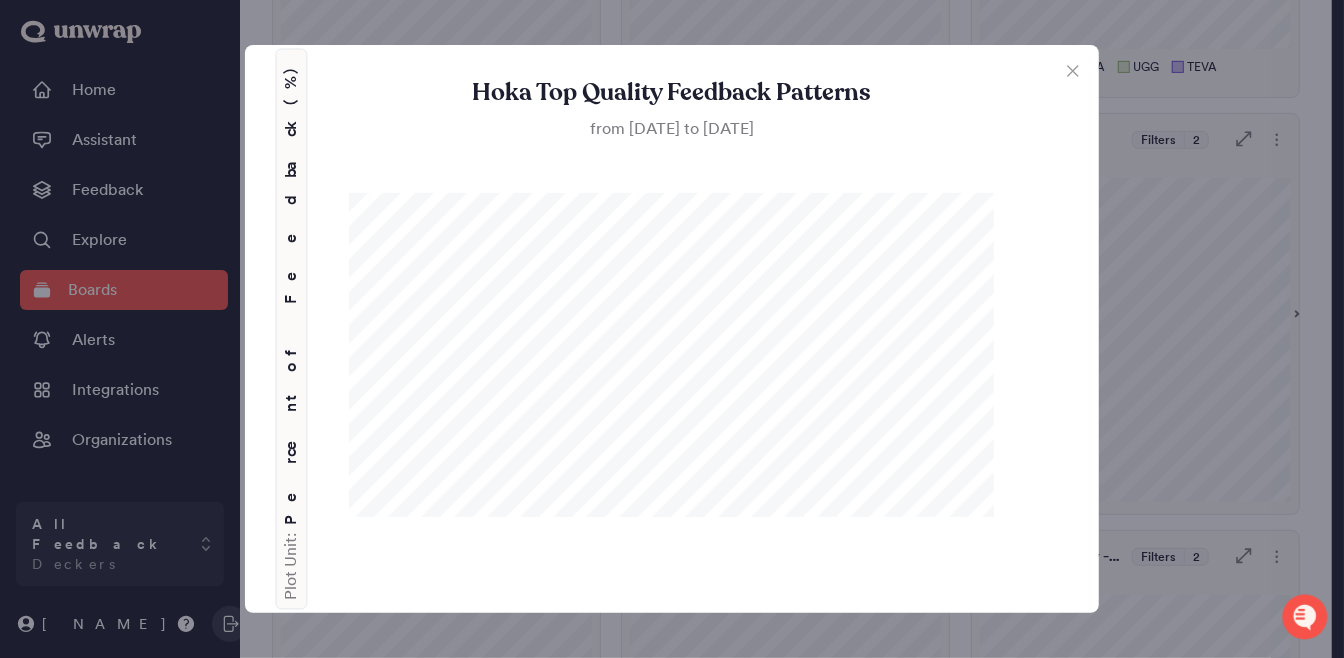 click on "Hoka Top Quality Feedback Patterns from [DATE] to [DATE] Plot Unit: Percent of Feedback (%)" at bounding box center [672, 329] 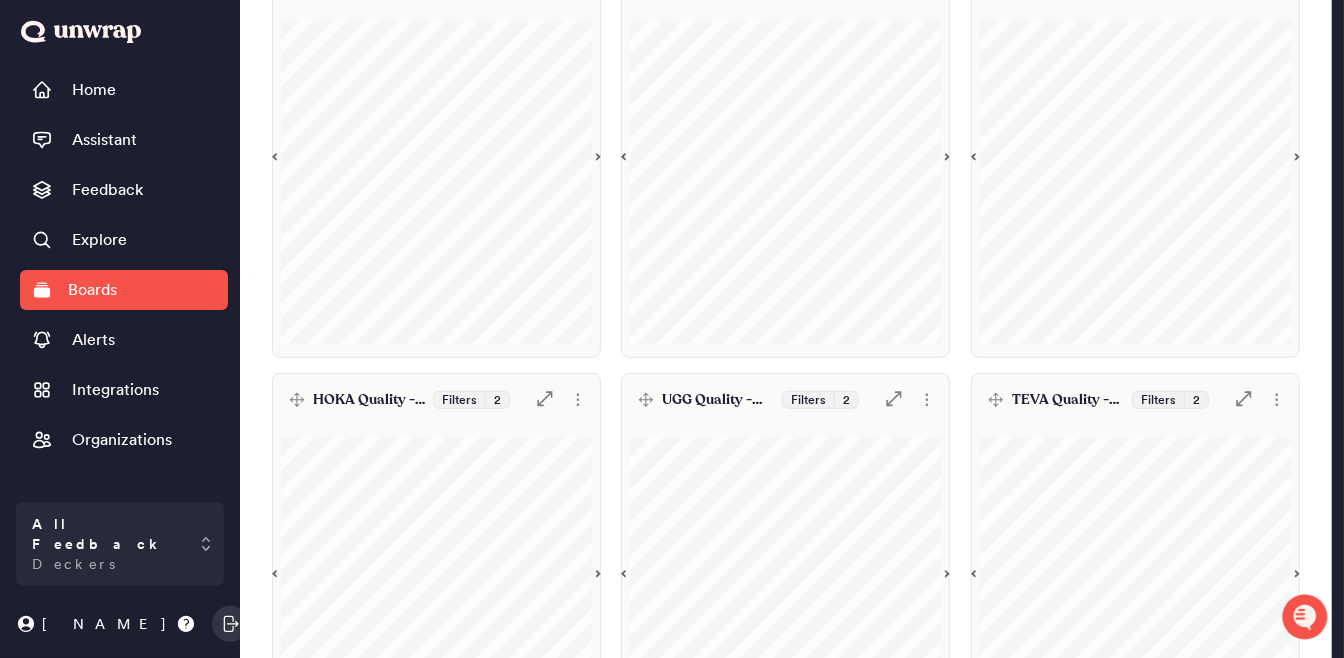 scroll, scrollTop: 500, scrollLeft: 0, axis: vertical 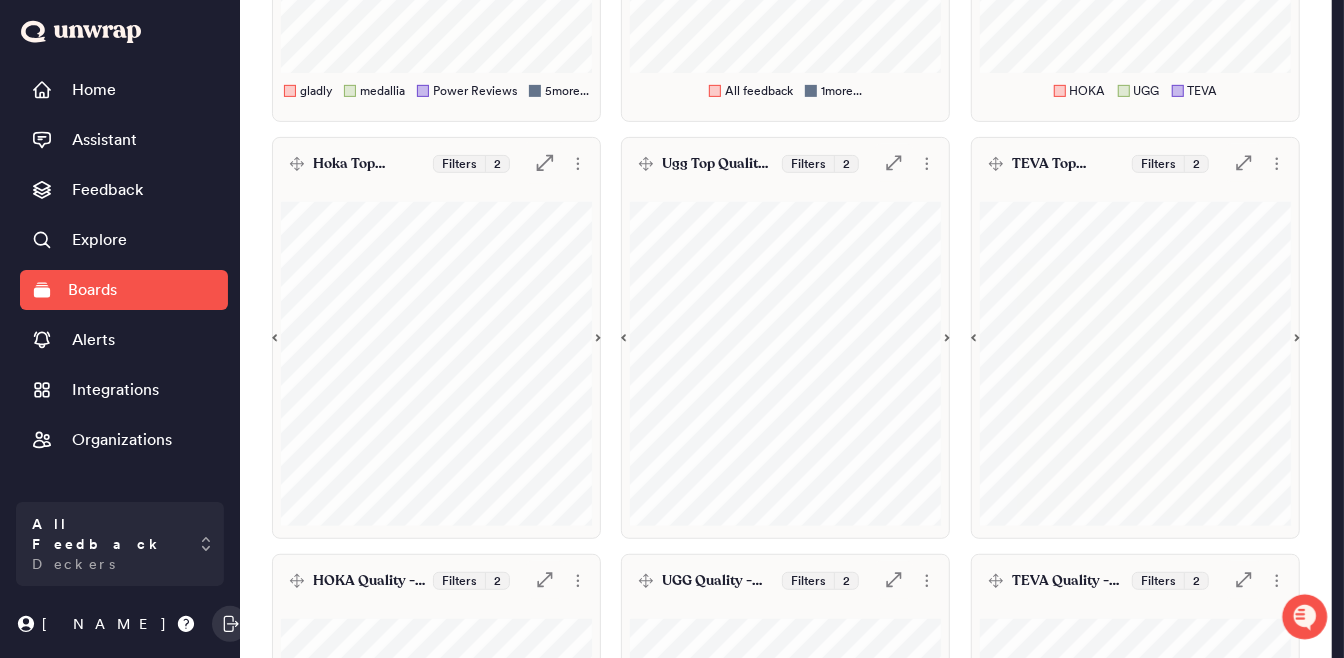 click on ".st0 {
fill: #7e7d82;
}" 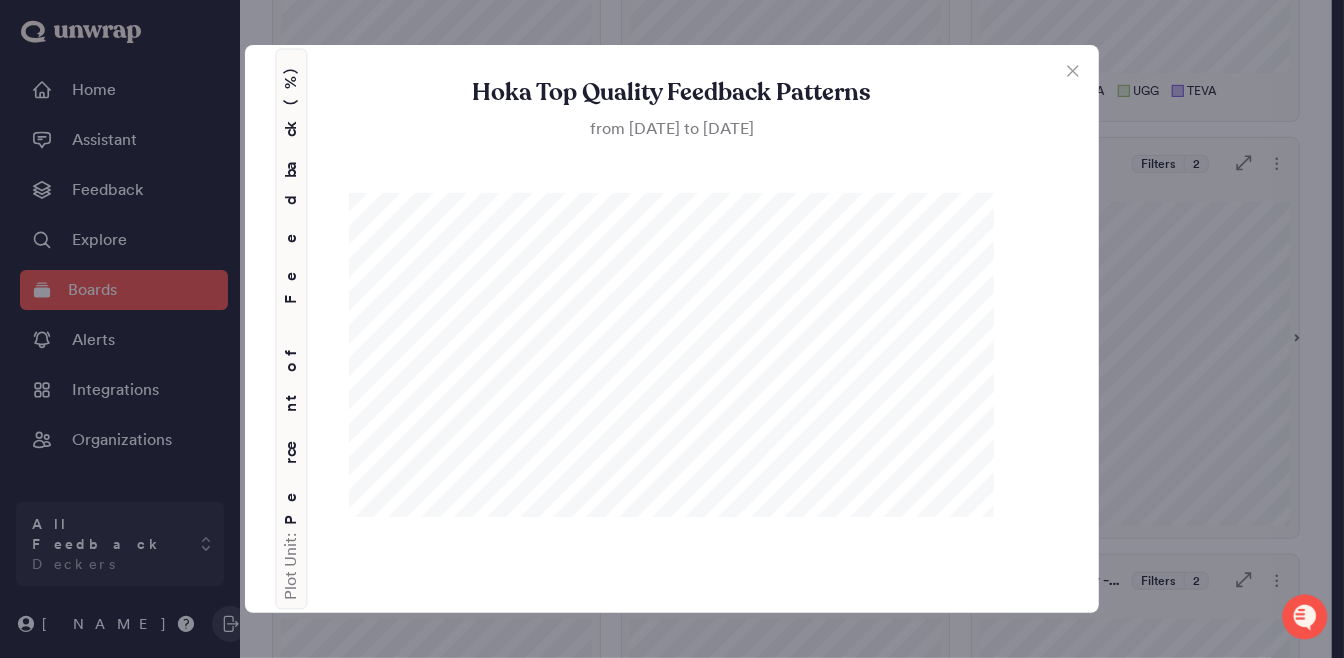 click on "Plot Unit: Percent of Feedback (%)" at bounding box center [291, 329] 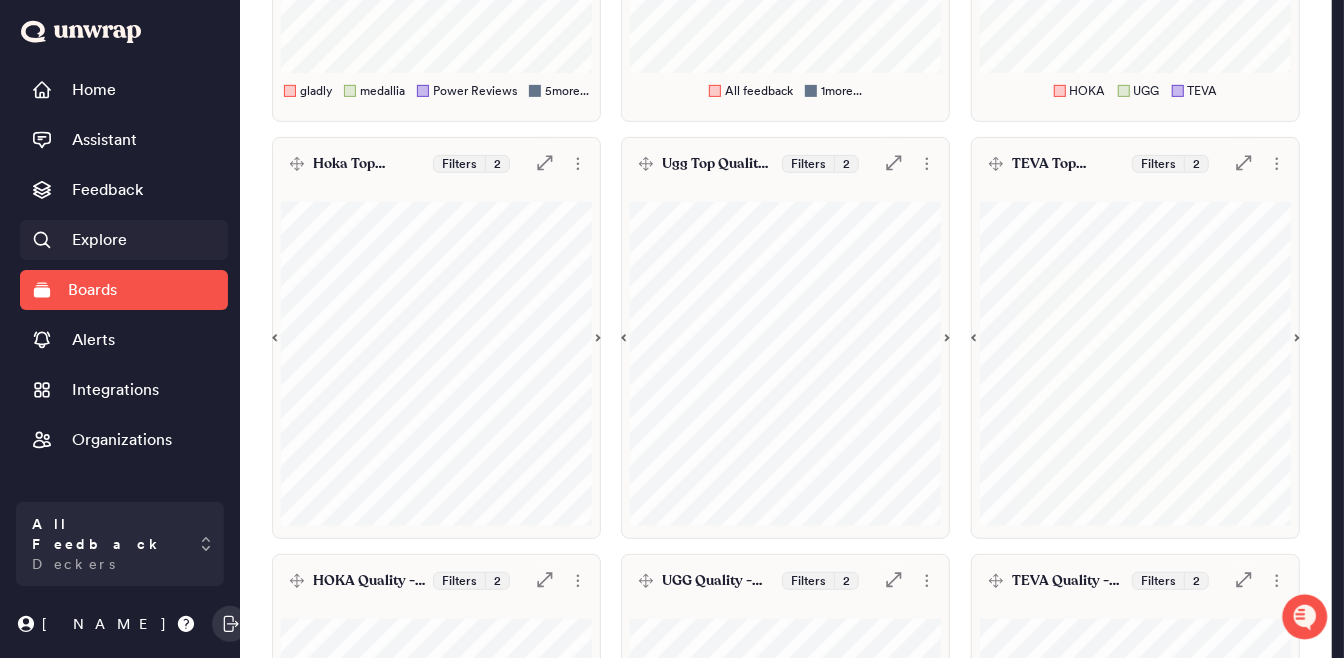 click on "Explore" at bounding box center (99, 240) 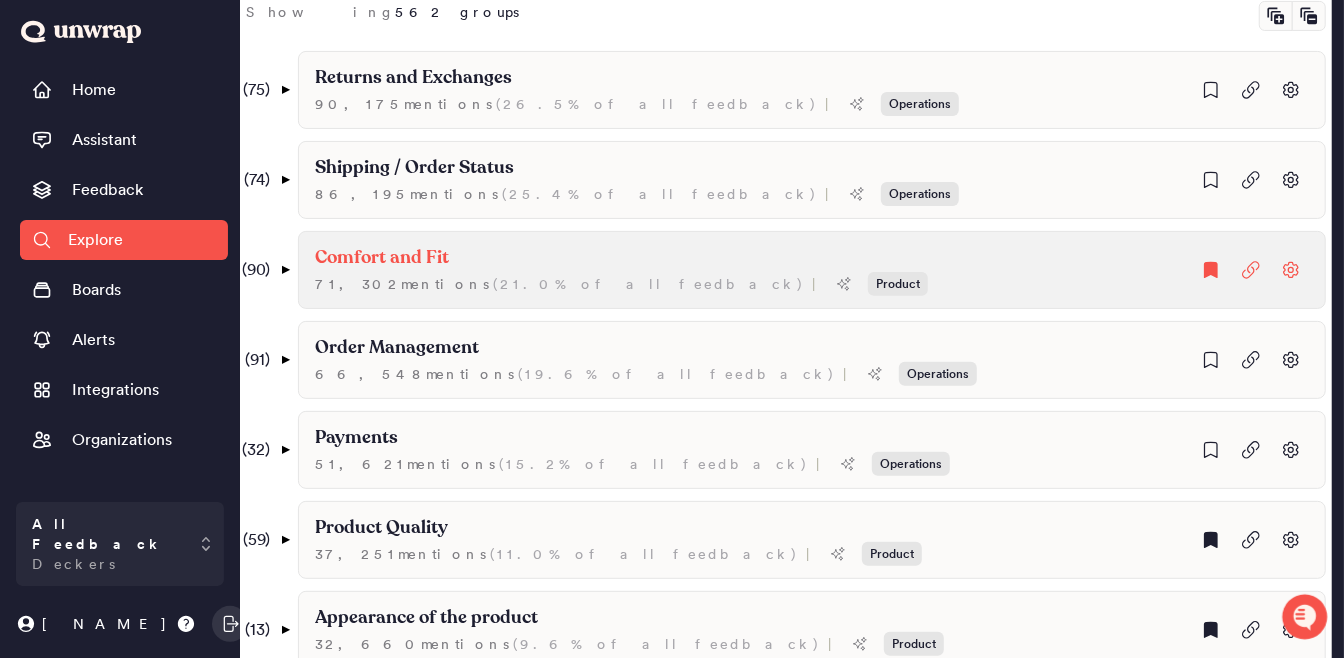 scroll, scrollTop: 312, scrollLeft: 0, axis: vertical 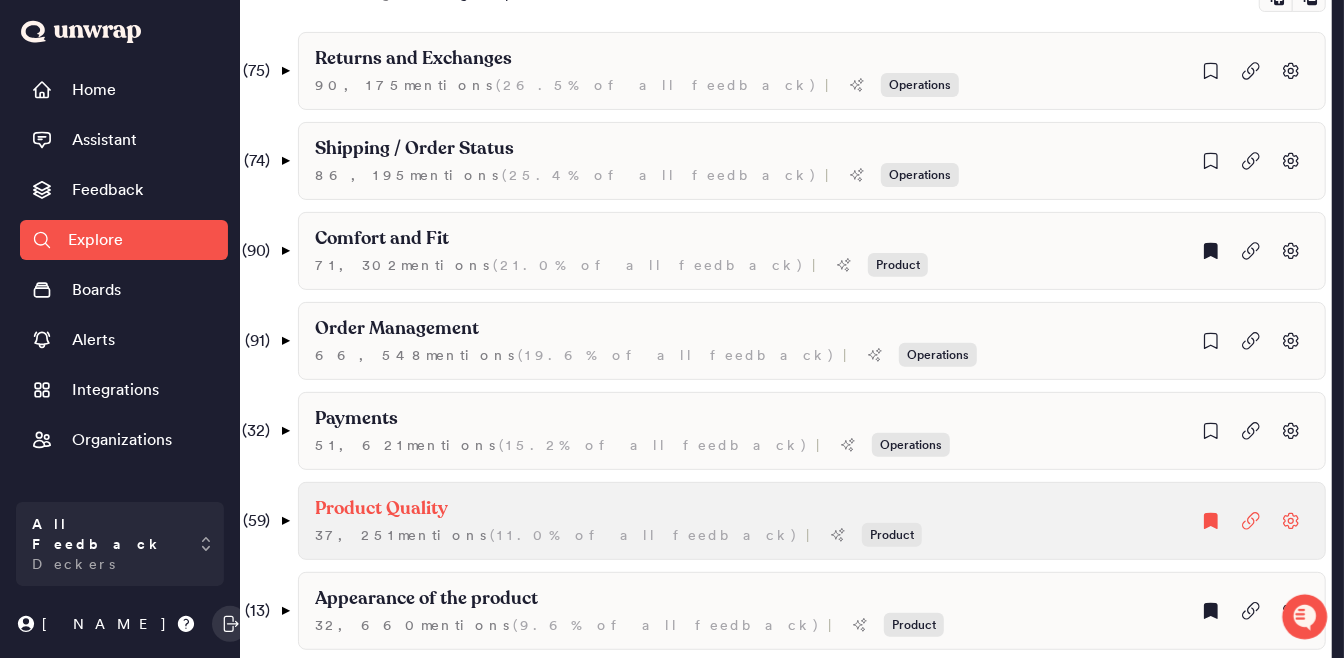 click on "Product Quality" at bounding box center [413, 59] 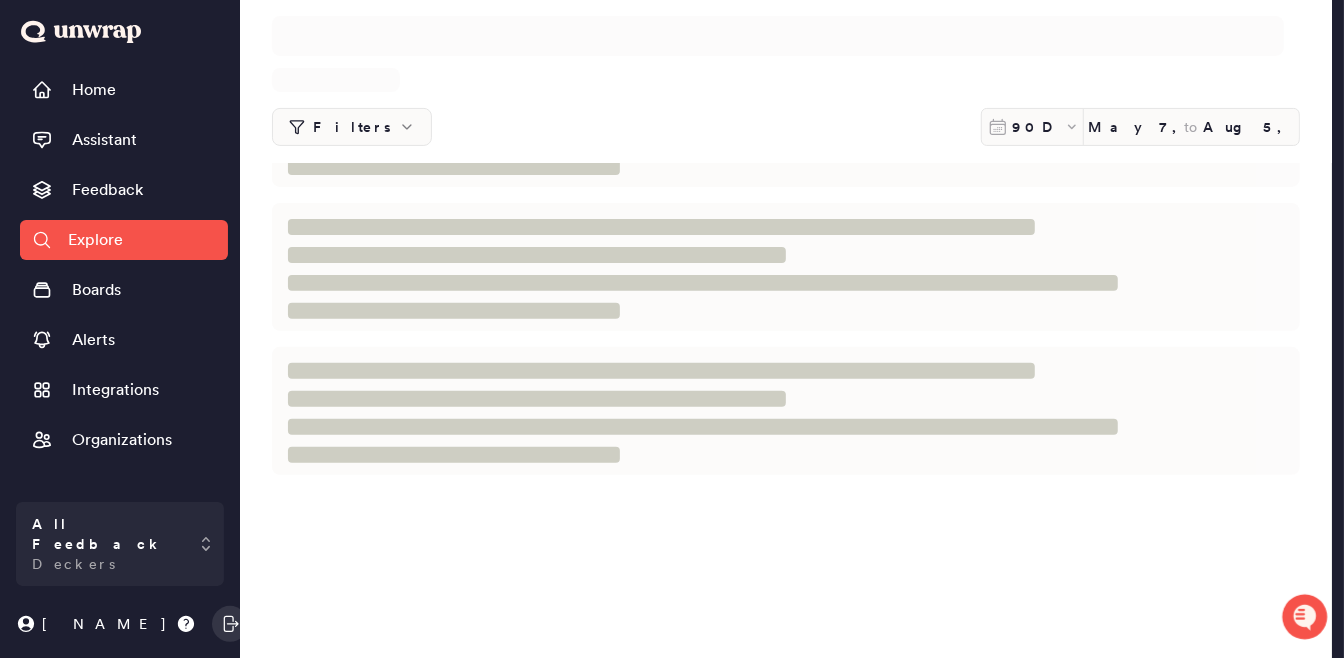 scroll, scrollTop: 0, scrollLeft: 0, axis: both 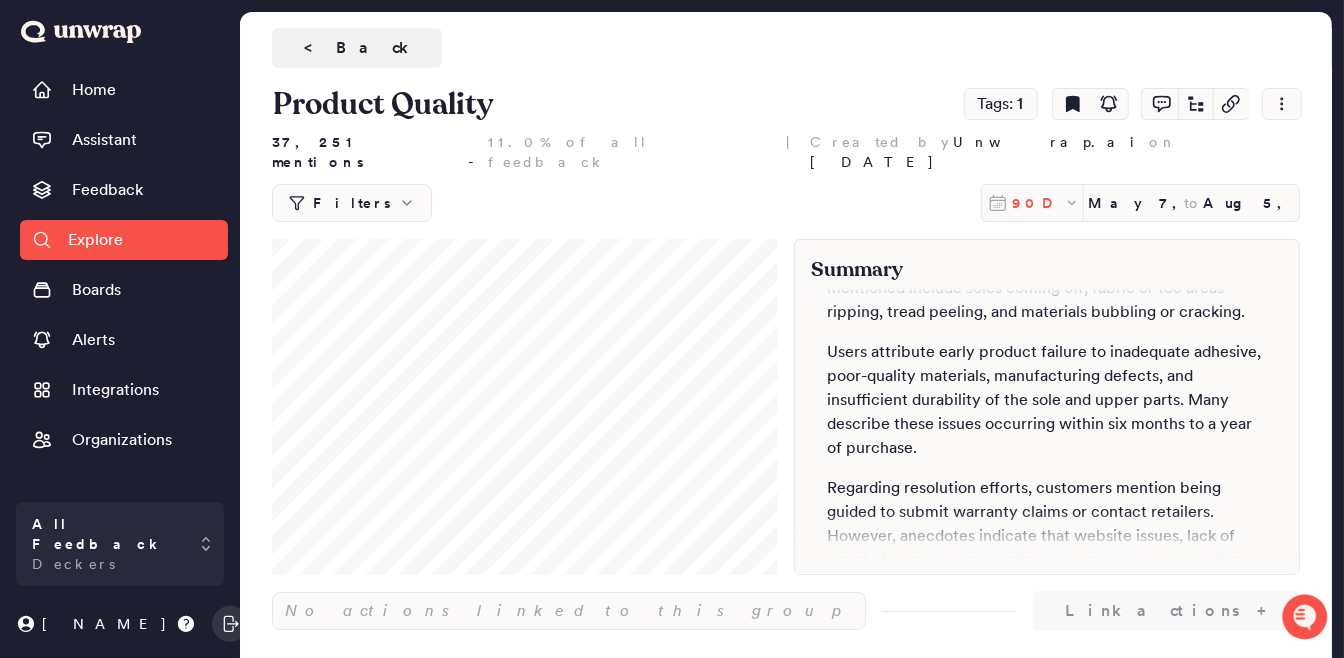 click 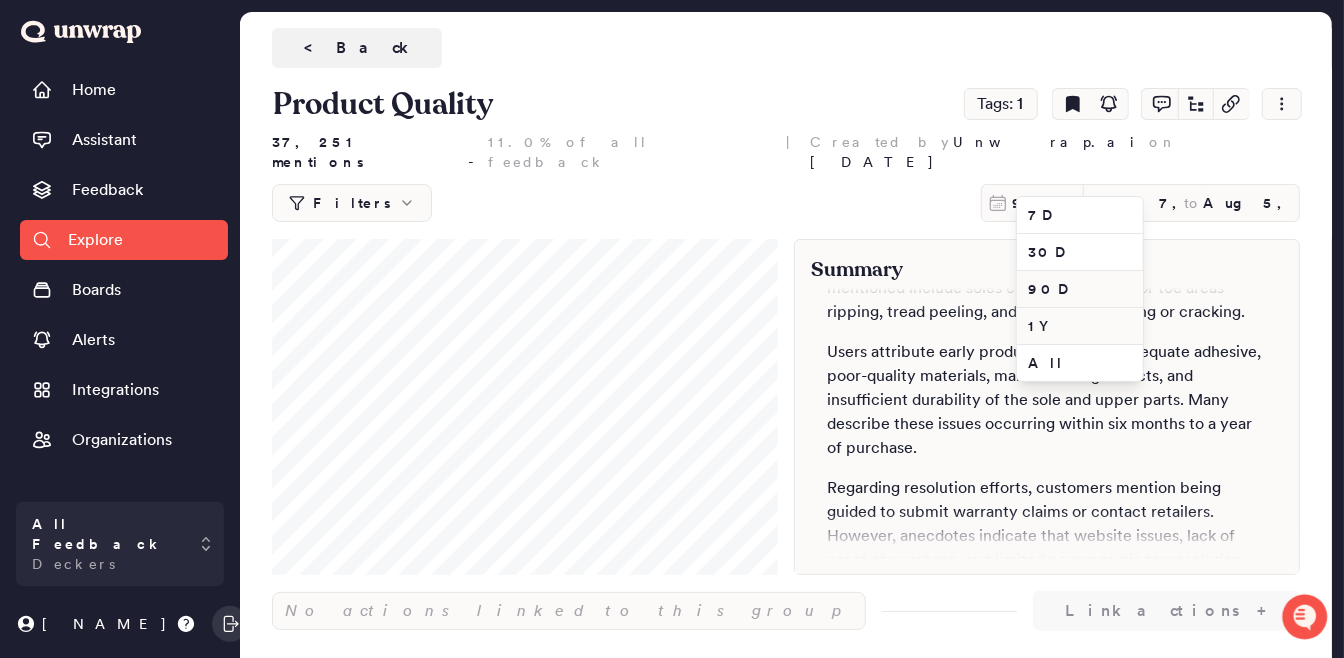 click on "1Y" at bounding box center [1080, 326] 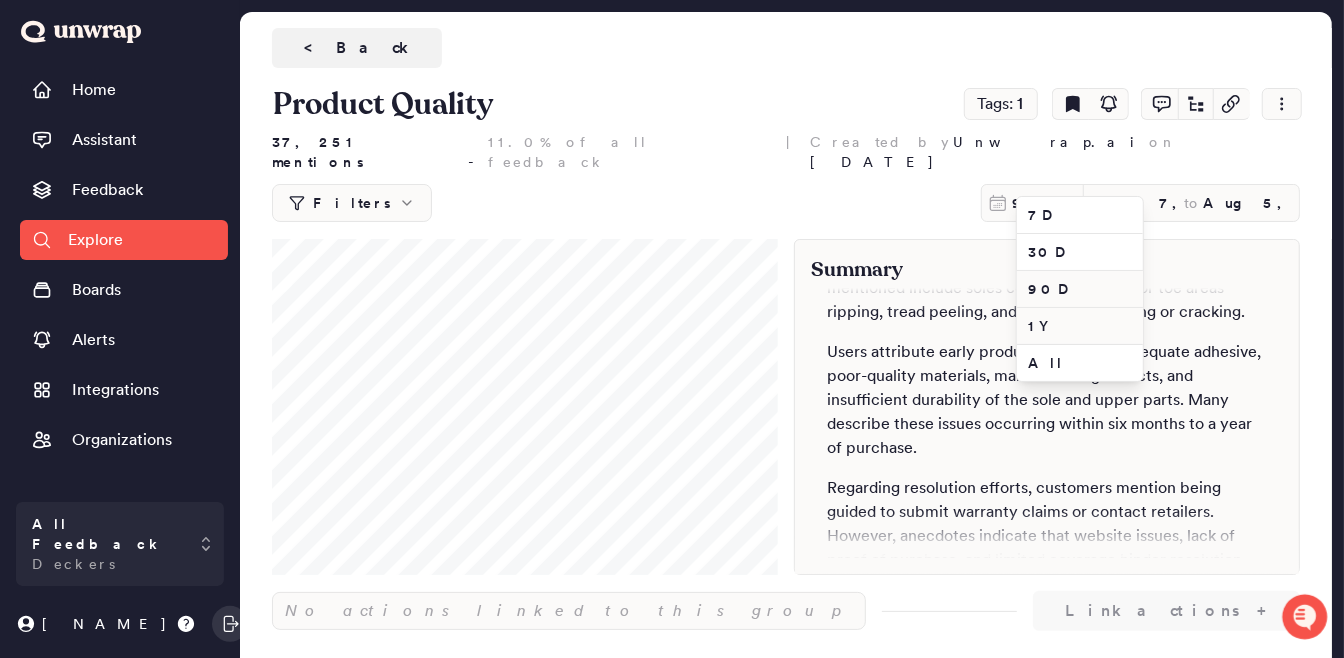 type on "Aug 5, 2024" 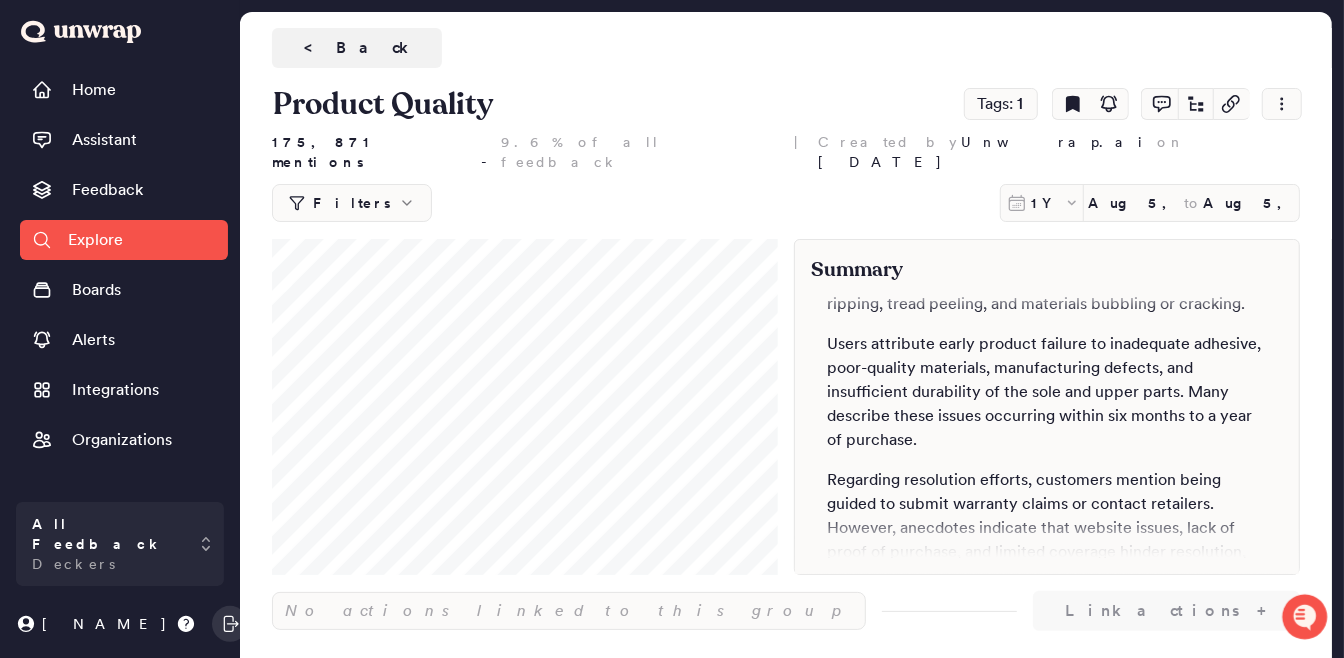 scroll, scrollTop: 0, scrollLeft: 0, axis: both 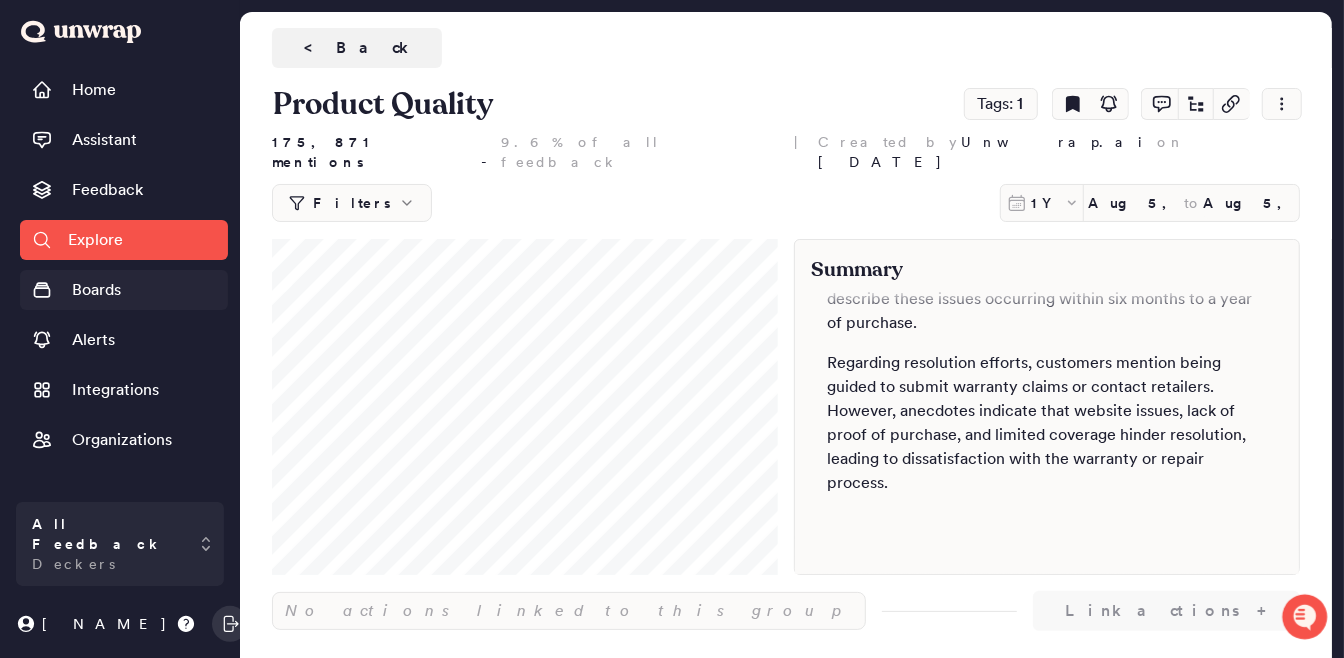 click on "Boards" at bounding box center [96, 290] 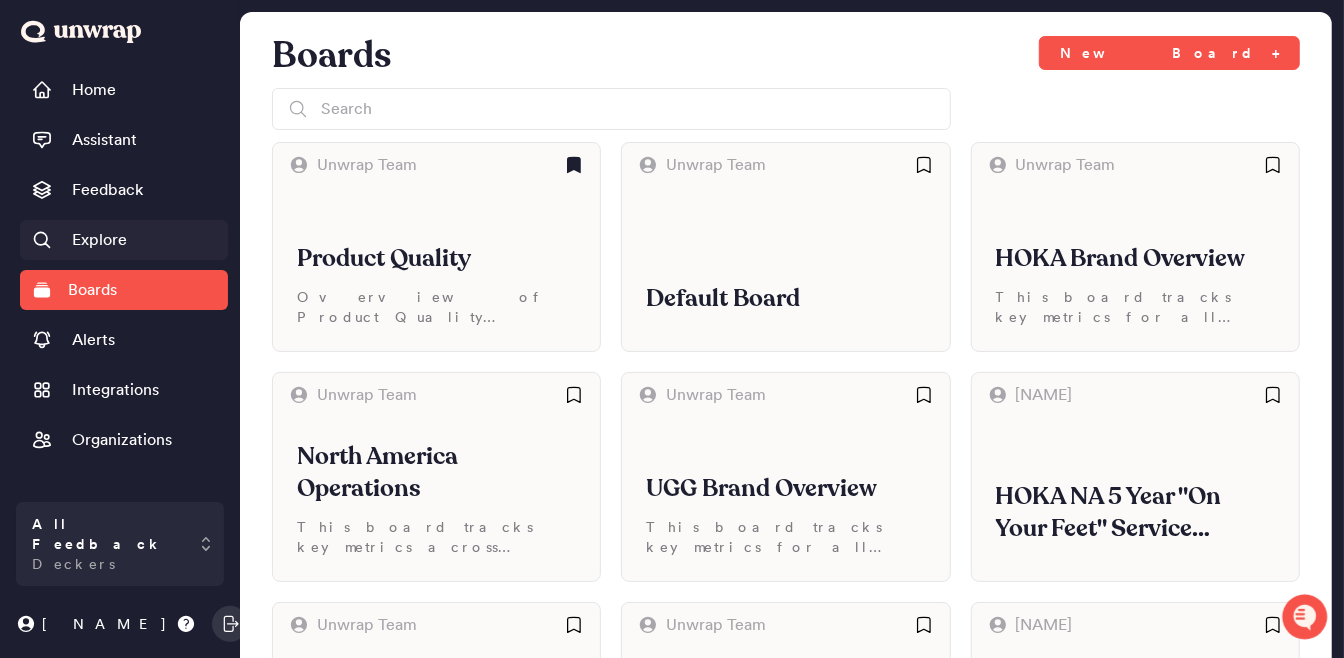 click on "Explore" at bounding box center [124, 240] 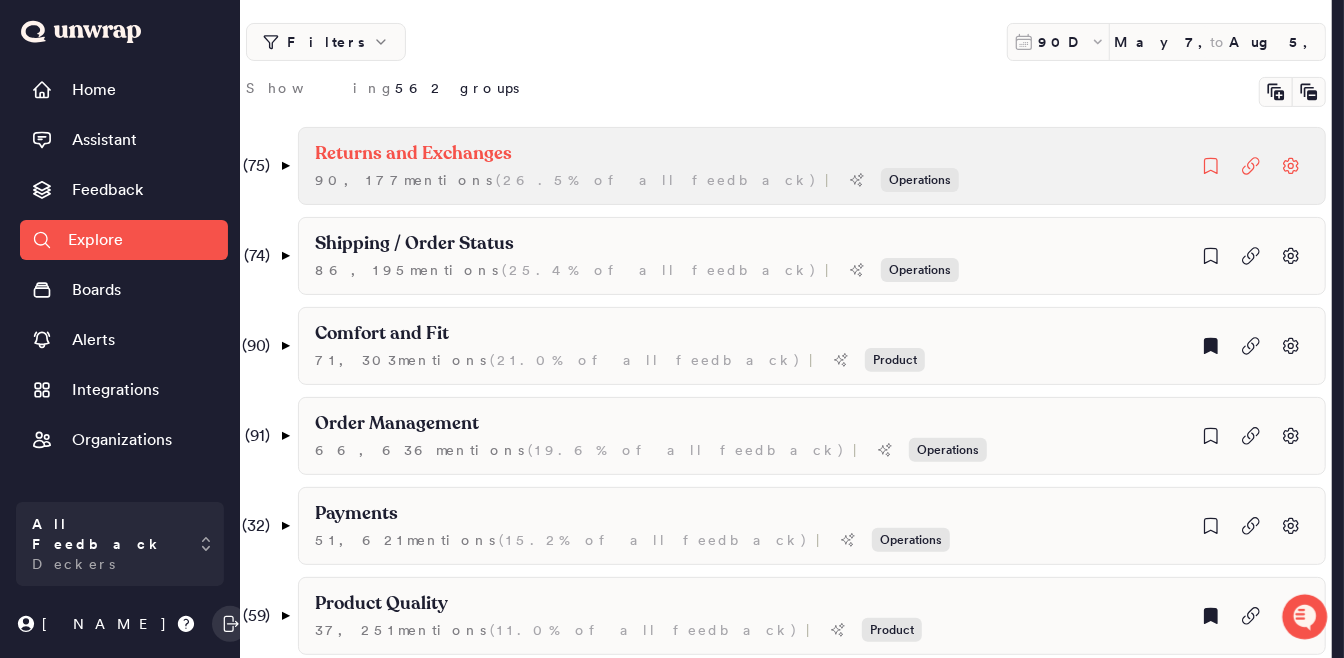 scroll, scrollTop: 187, scrollLeft: 0, axis: vertical 